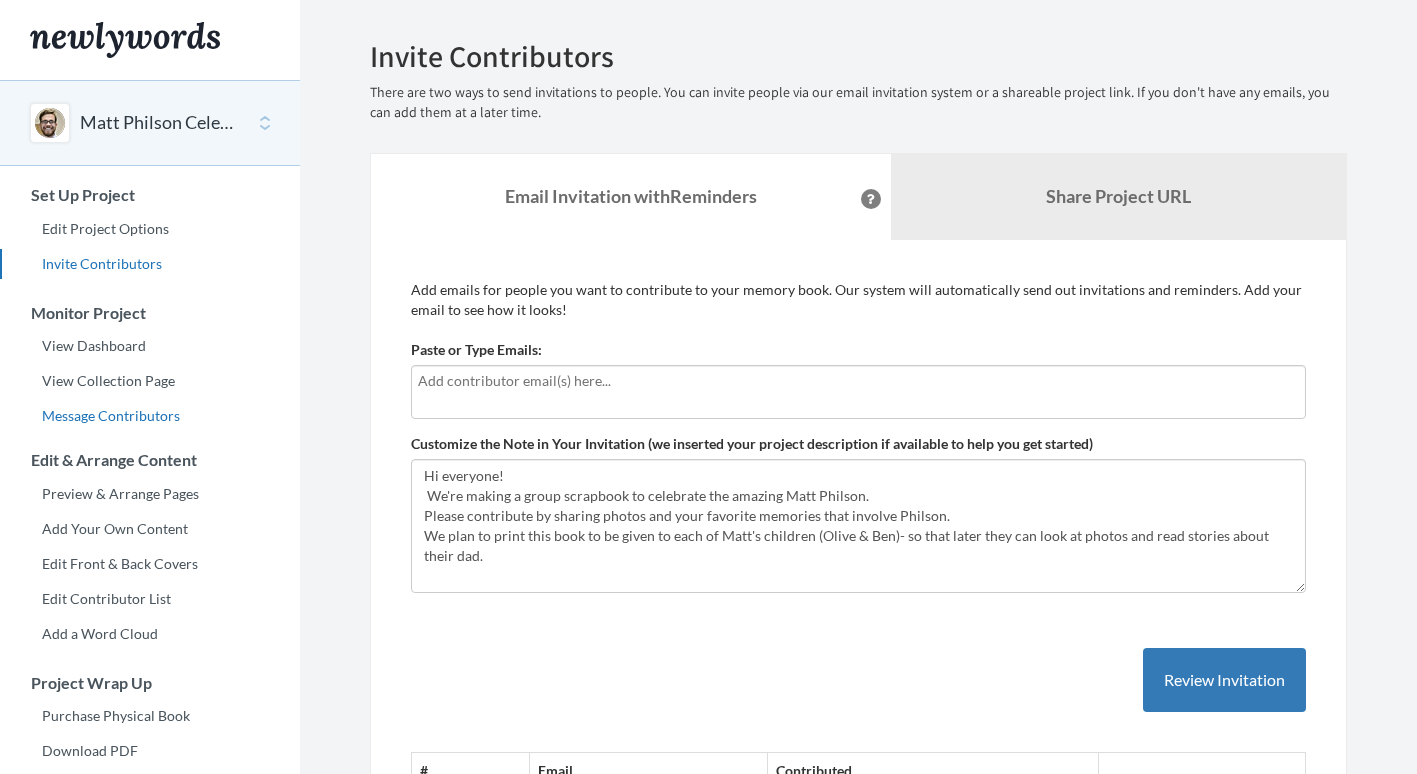 scroll, scrollTop: 0, scrollLeft: 0, axis: both 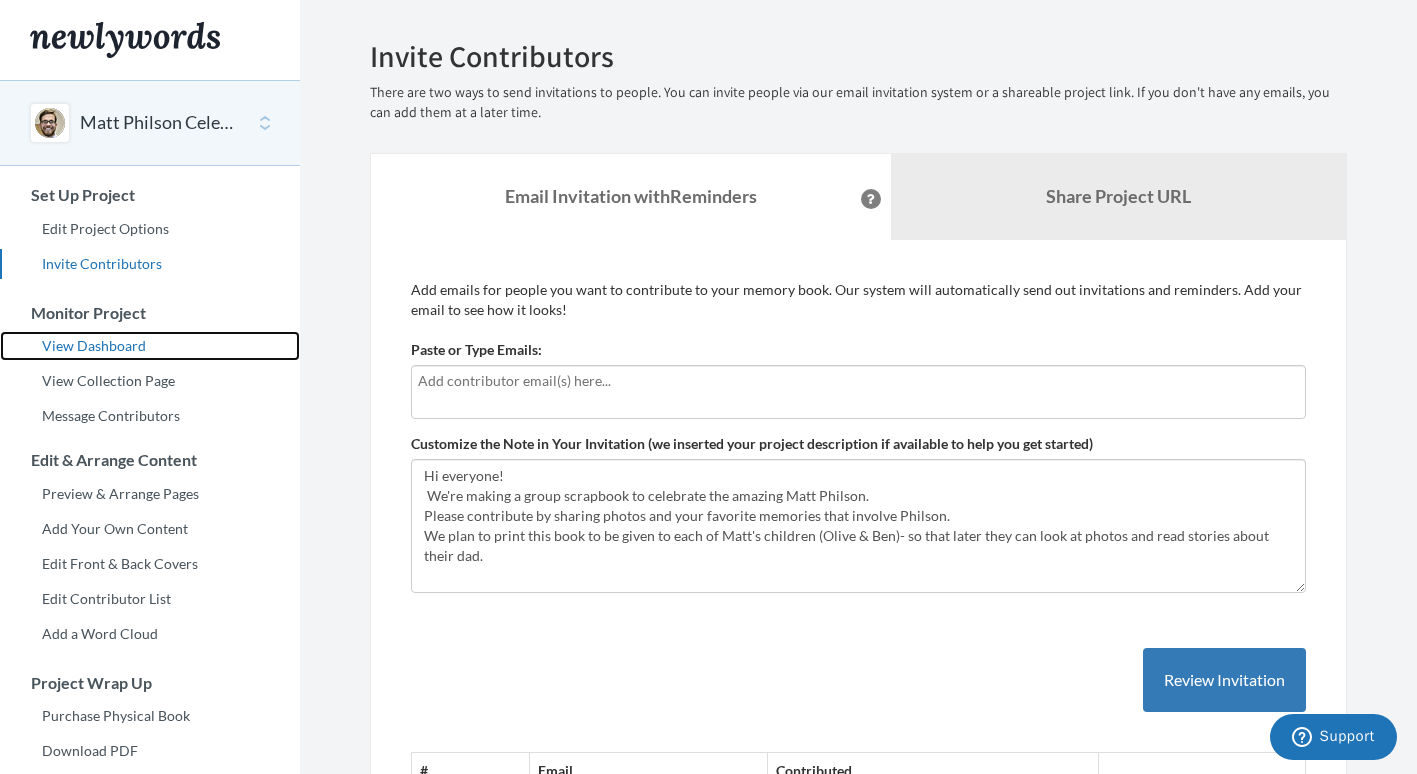 click on "View Dashboard" at bounding box center (150, 346) 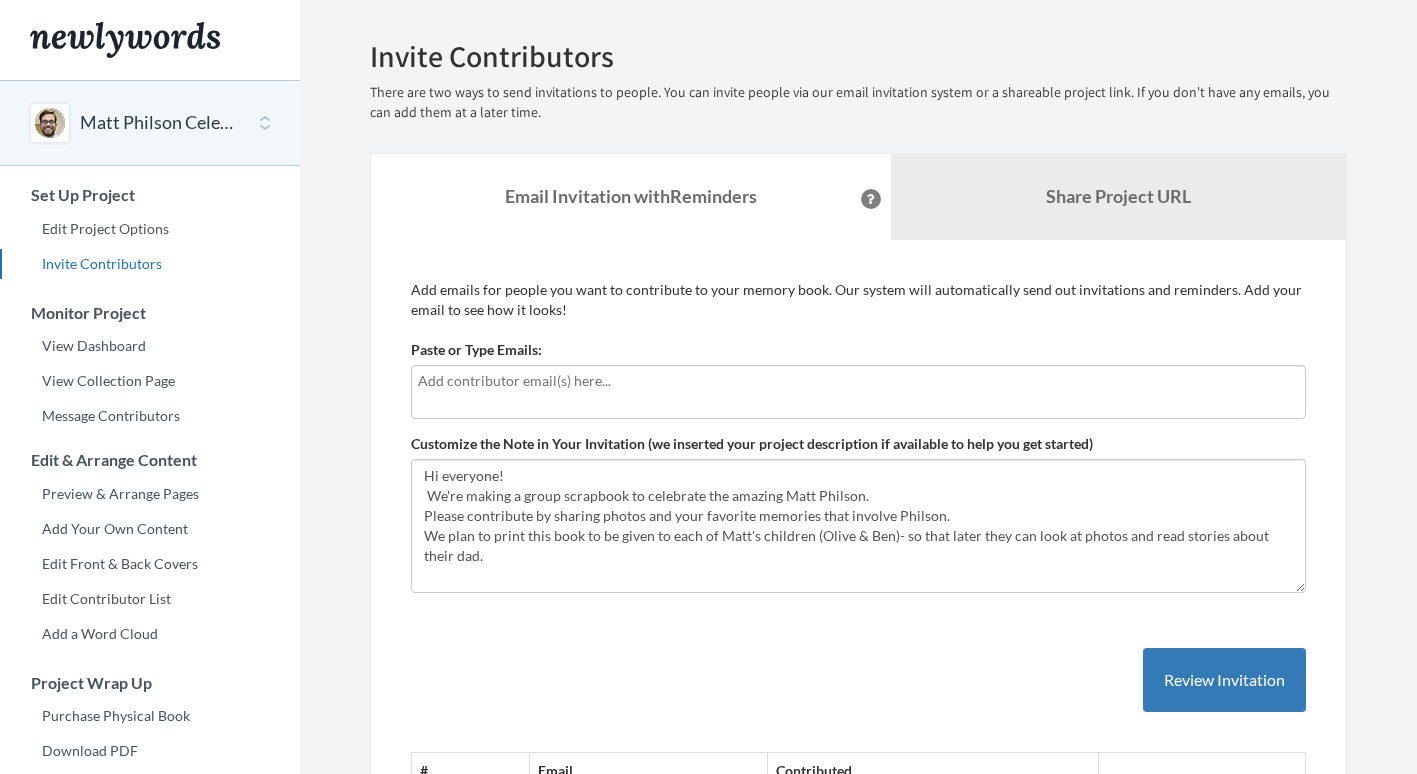 scroll, scrollTop: 0, scrollLeft: 0, axis: both 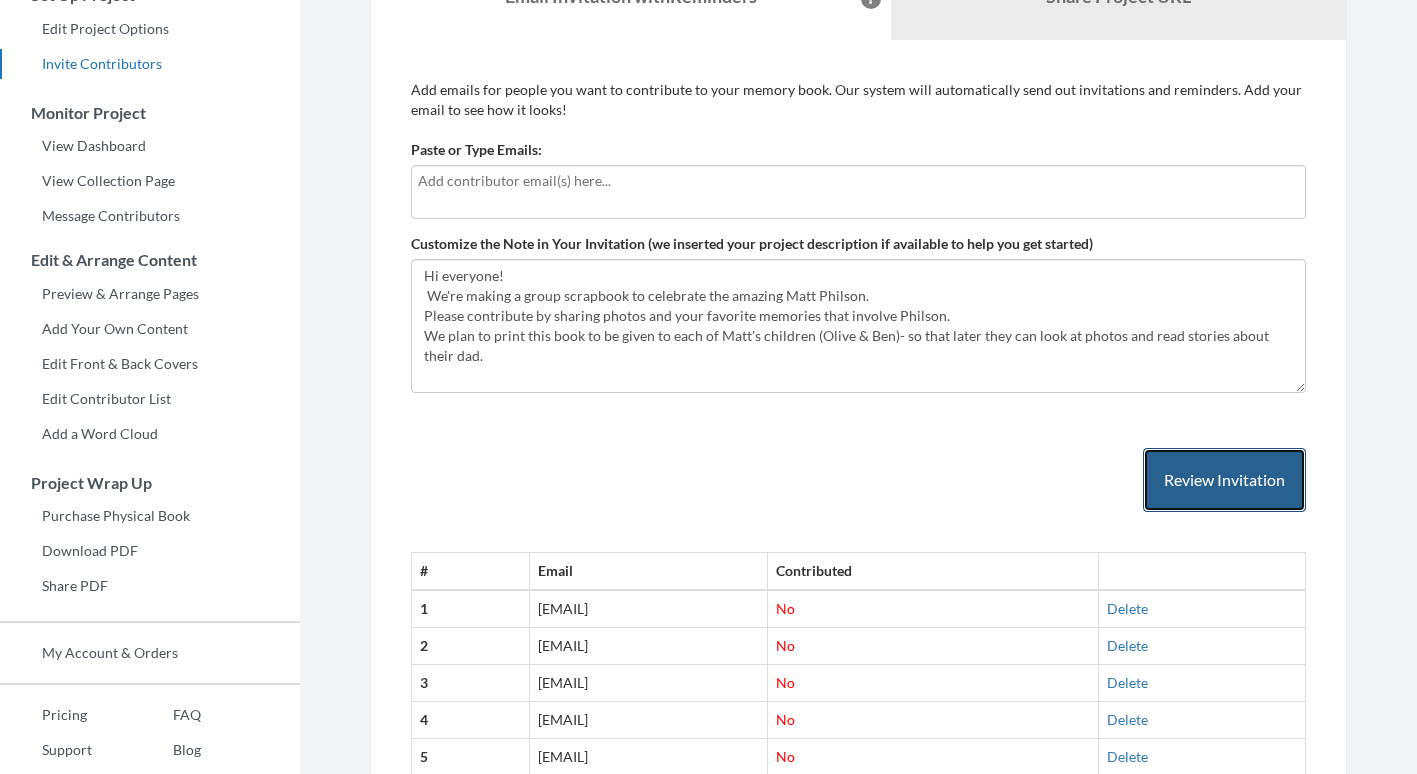click on "Review Invitation" at bounding box center [1224, 480] 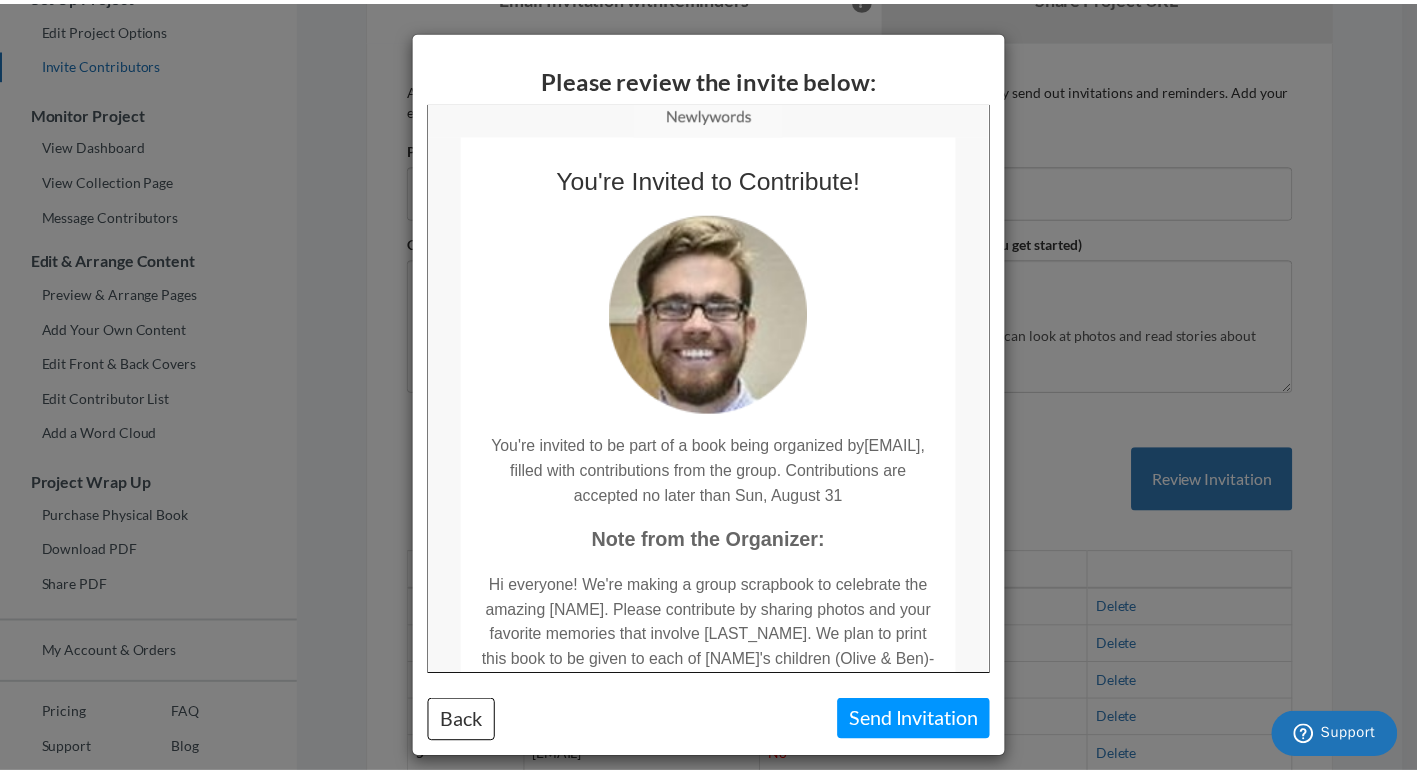 scroll, scrollTop: 0, scrollLeft: 0, axis: both 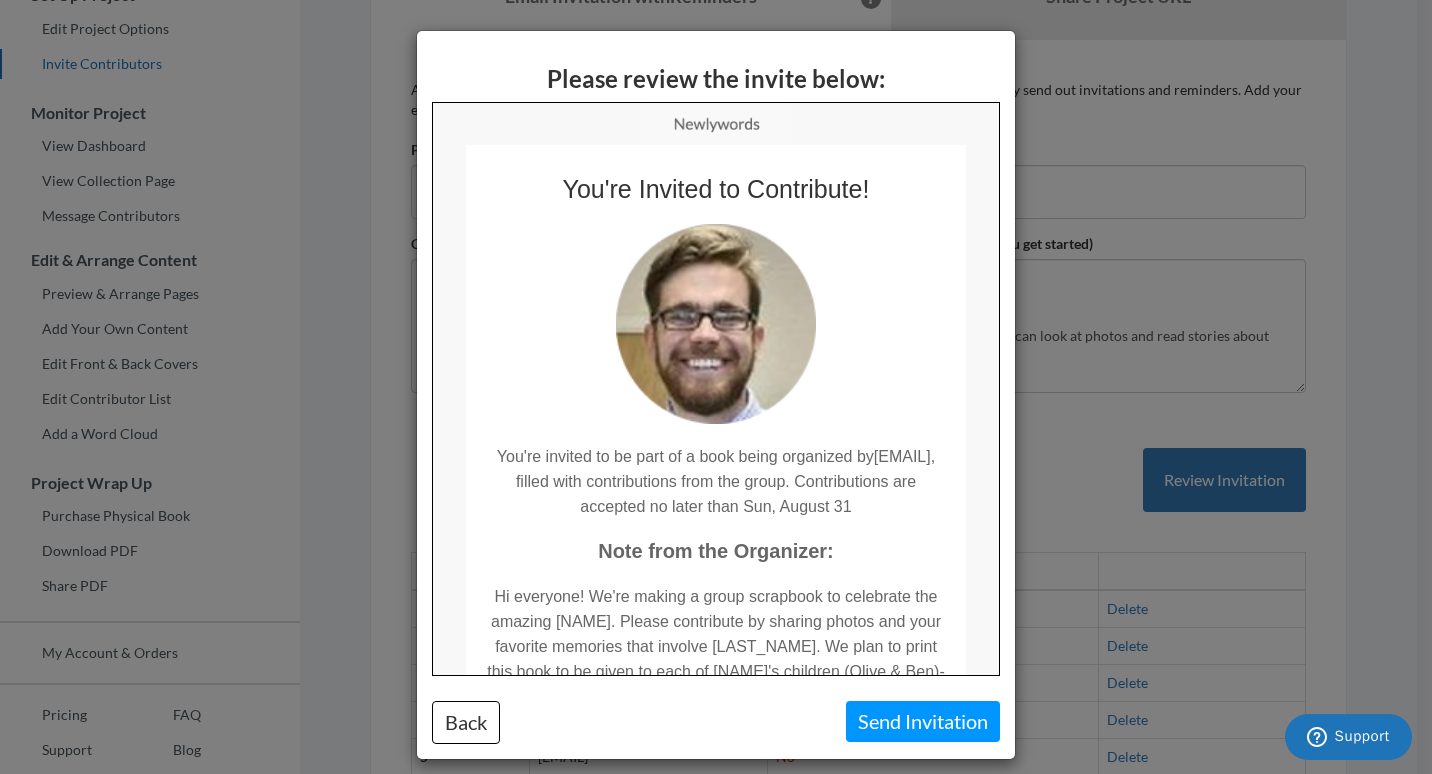 click on "Please review the invite below:
Back
Send Invitation" at bounding box center (716, 387) 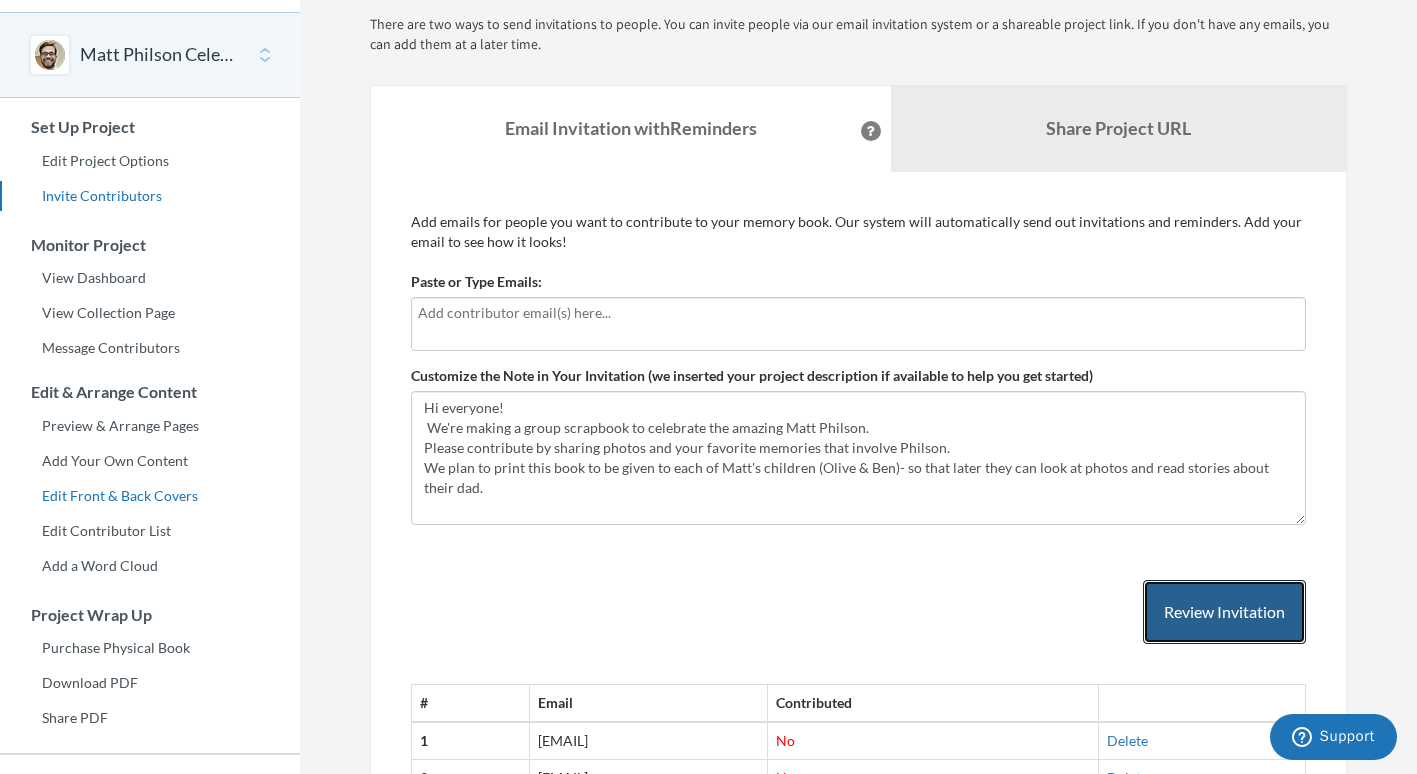 scroll, scrollTop: 0, scrollLeft: 0, axis: both 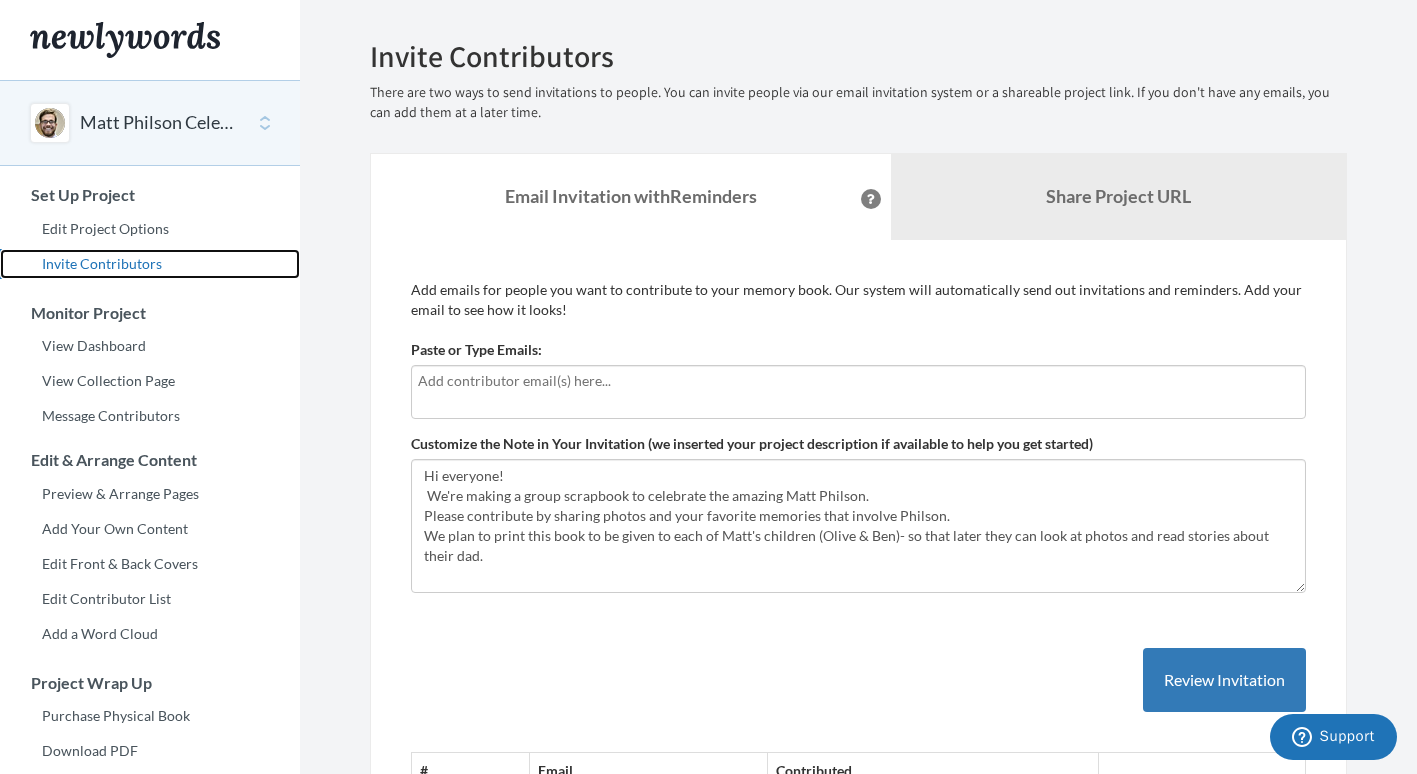 click on "Invite Contributors" at bounding box center [150, 264] 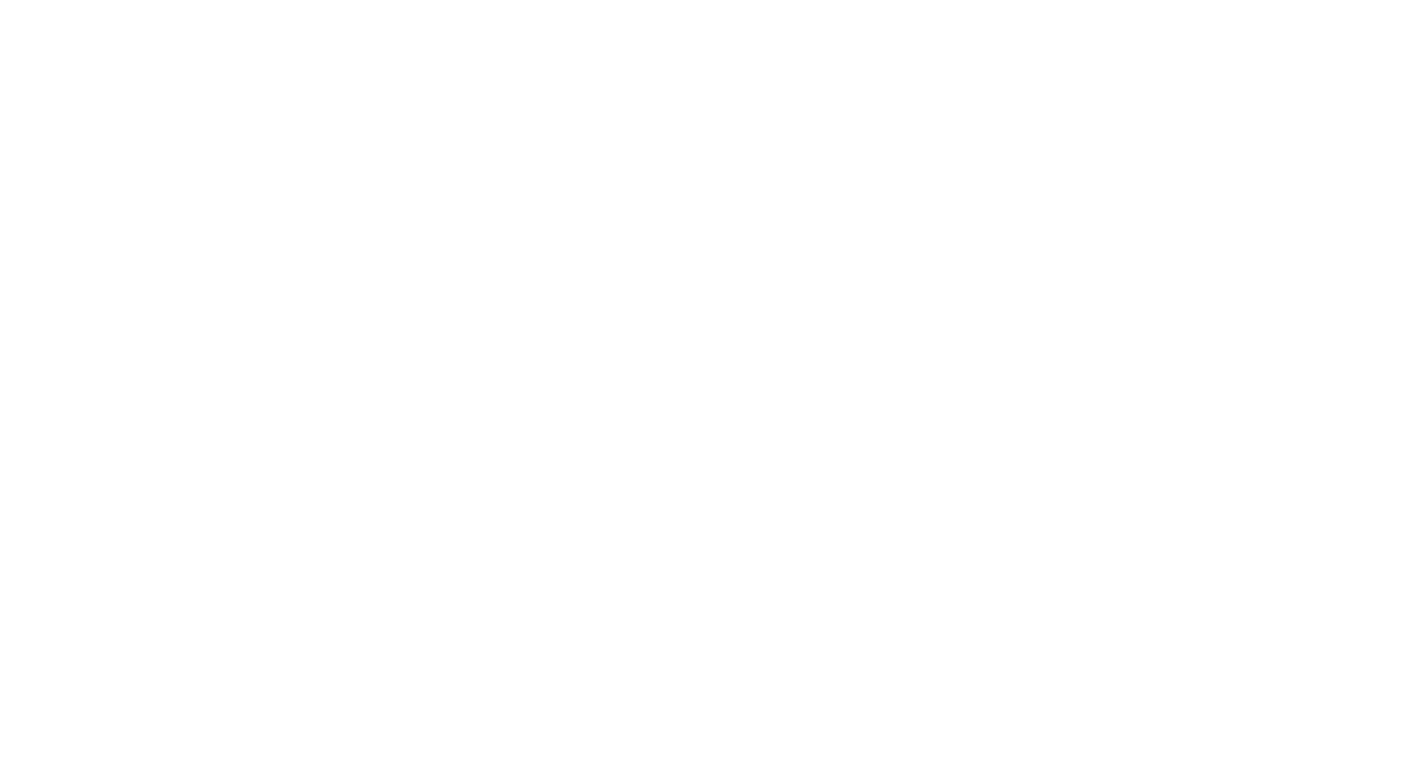 scroll, scrollTop: 0, scrollLeft: 0, axis: both 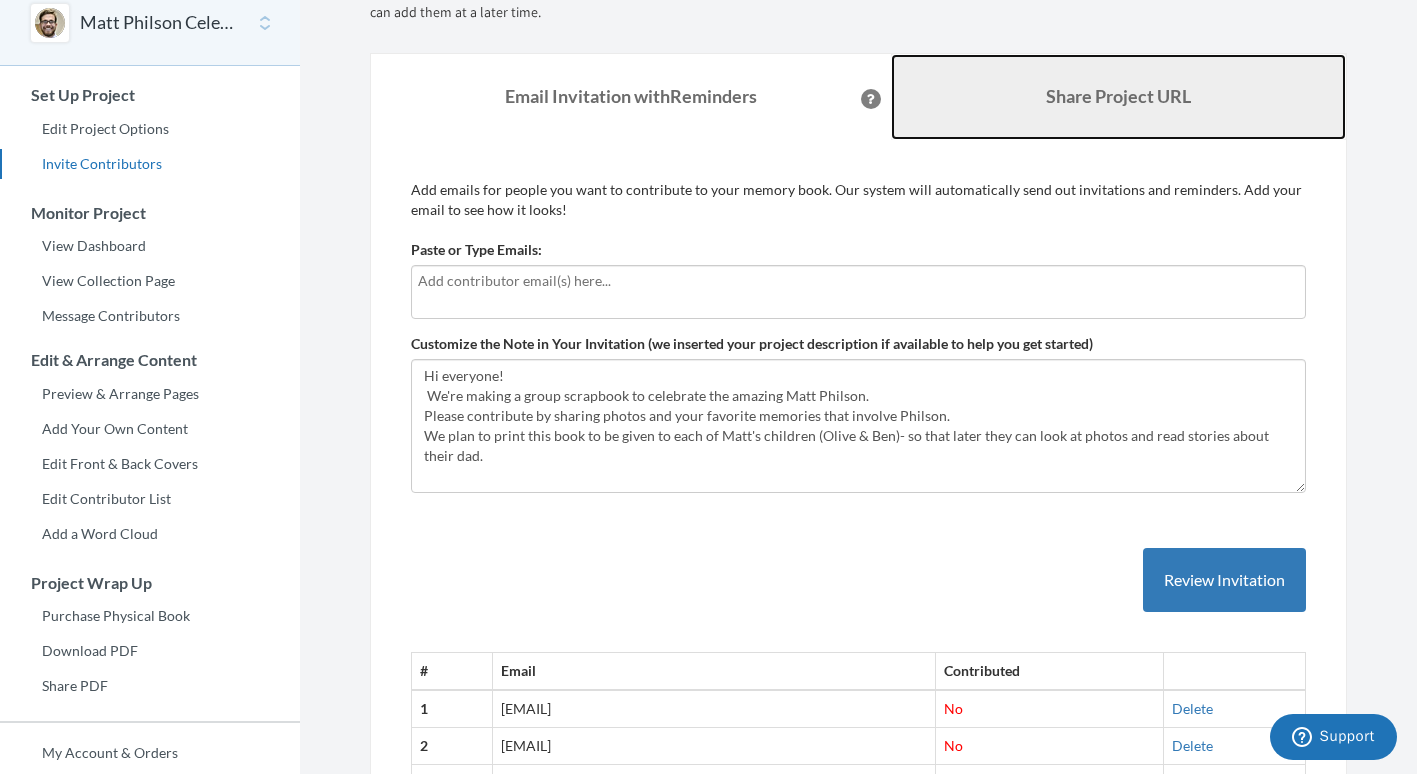 click on "Share Project URL" at bounding box center (1119, 97) 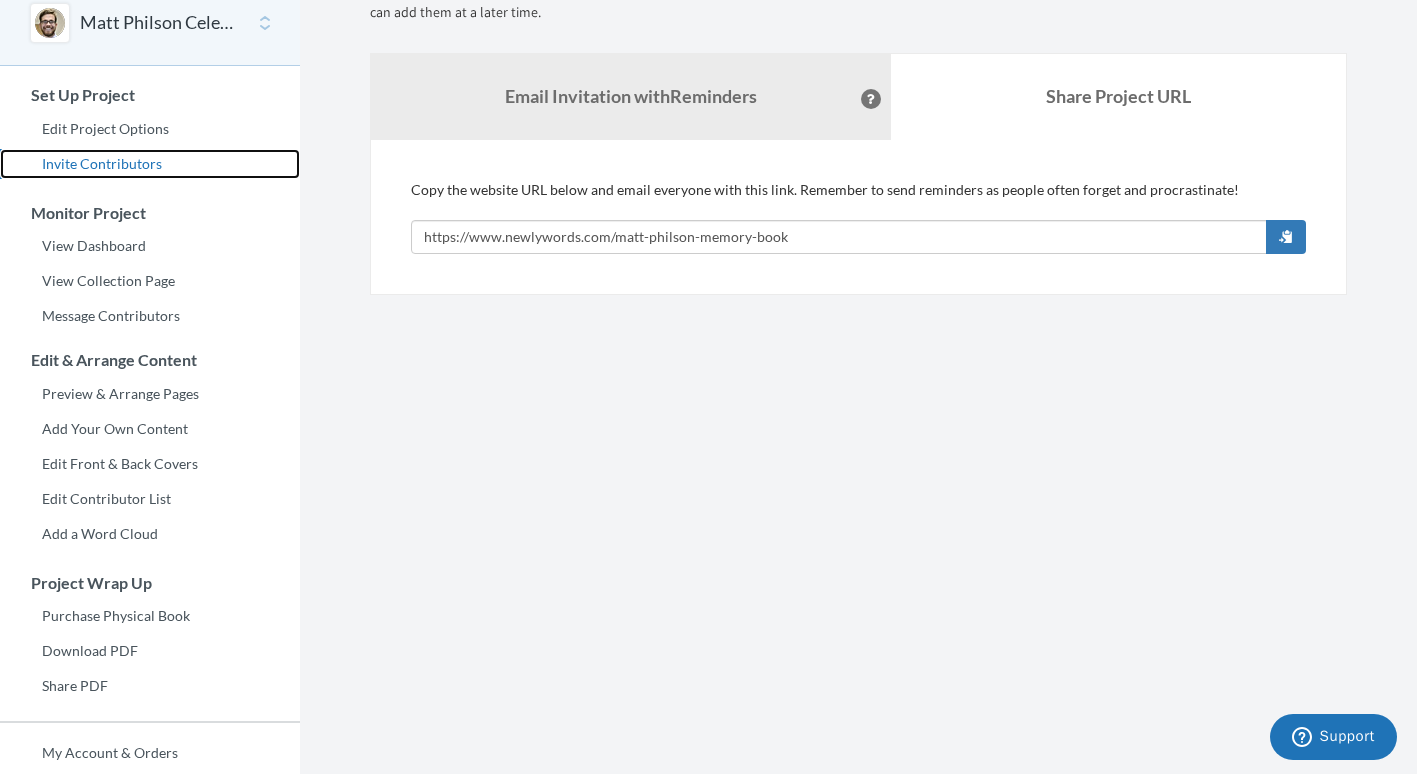 click on "Invite Contributors" at bounding box center [150, 164] 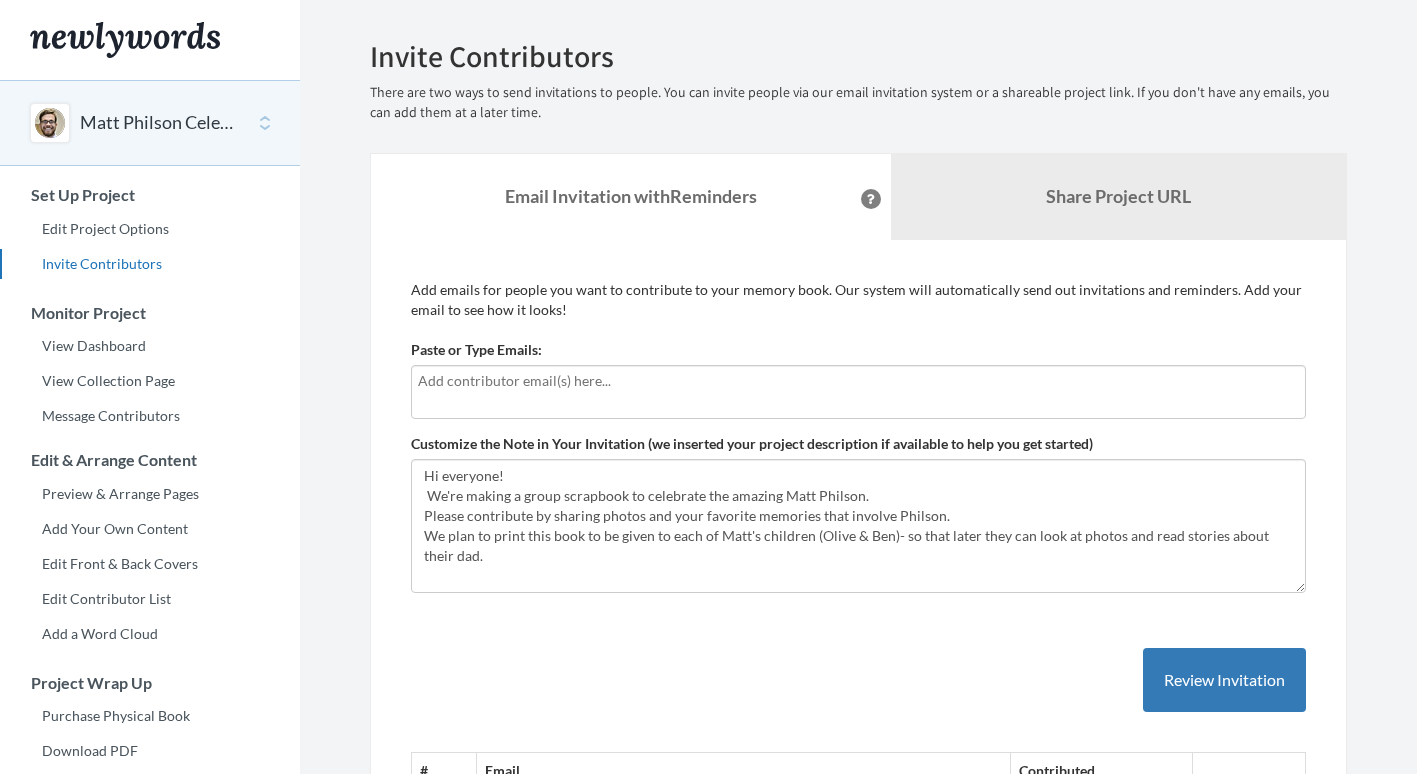scroll, scrollTop: 0, scrollLeft: 0, axis: both 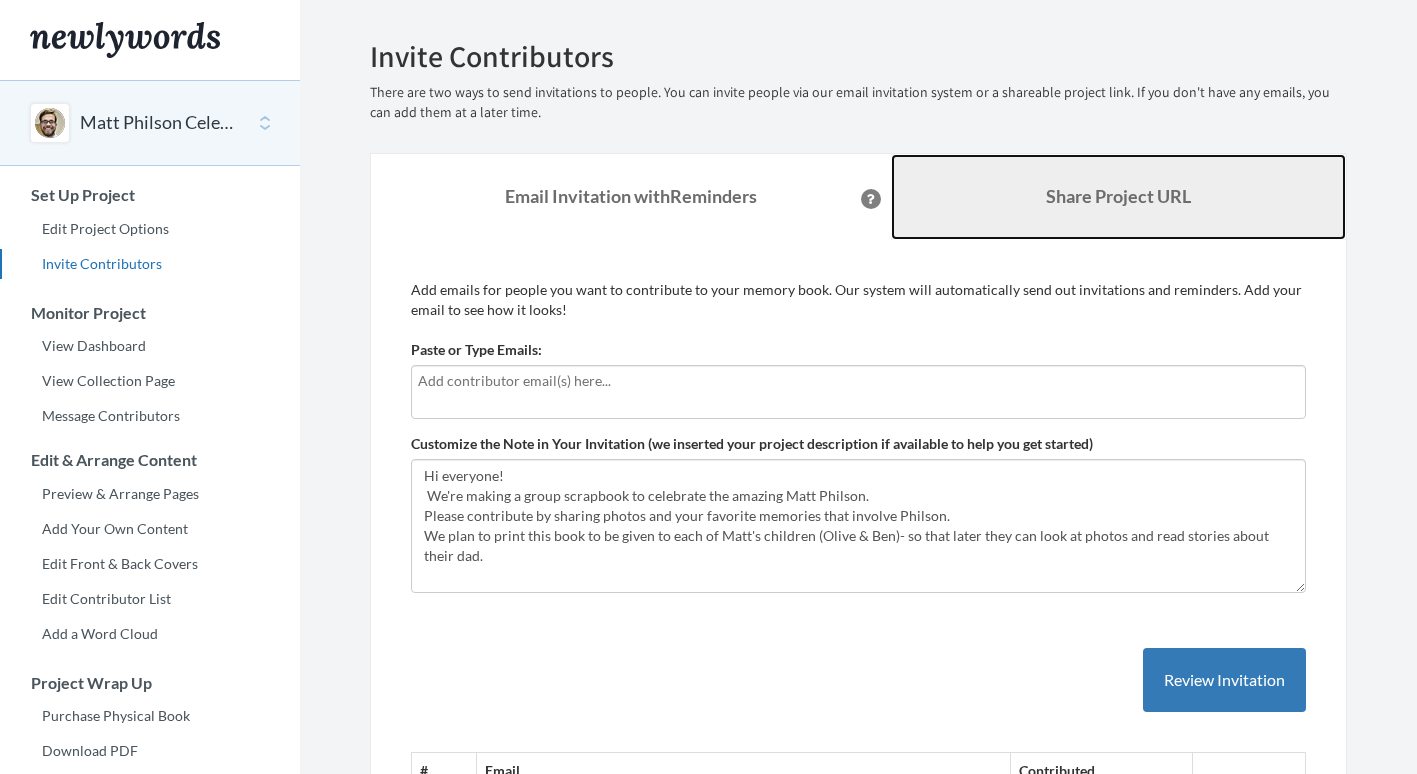 click on "Share Project URL" at bounding box center (1119, 197) 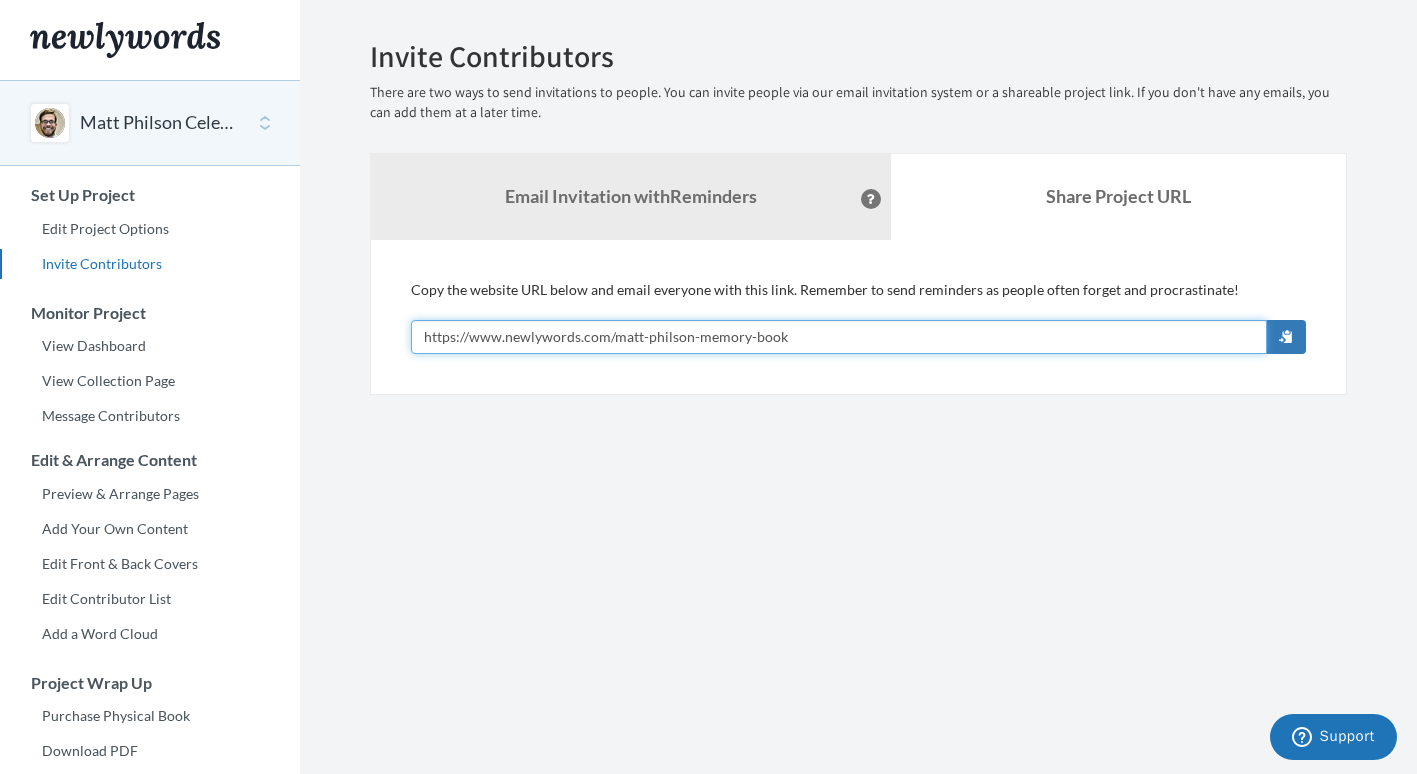 click on "https://www.newlywords.com/matt-philson-memory-book" at bounding box center (839, 337) 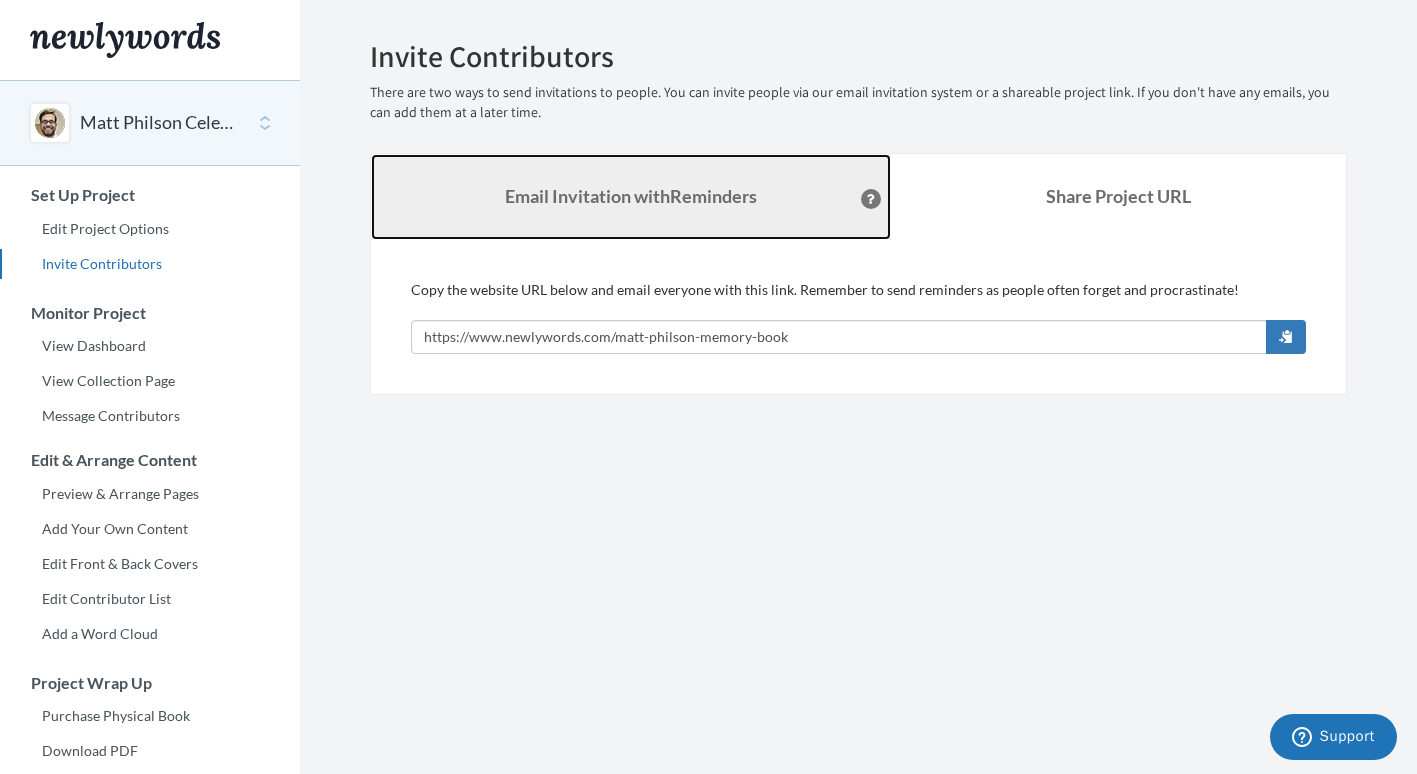 click on "Email Invitation with  Reminders" at bounding box center [631, 197] 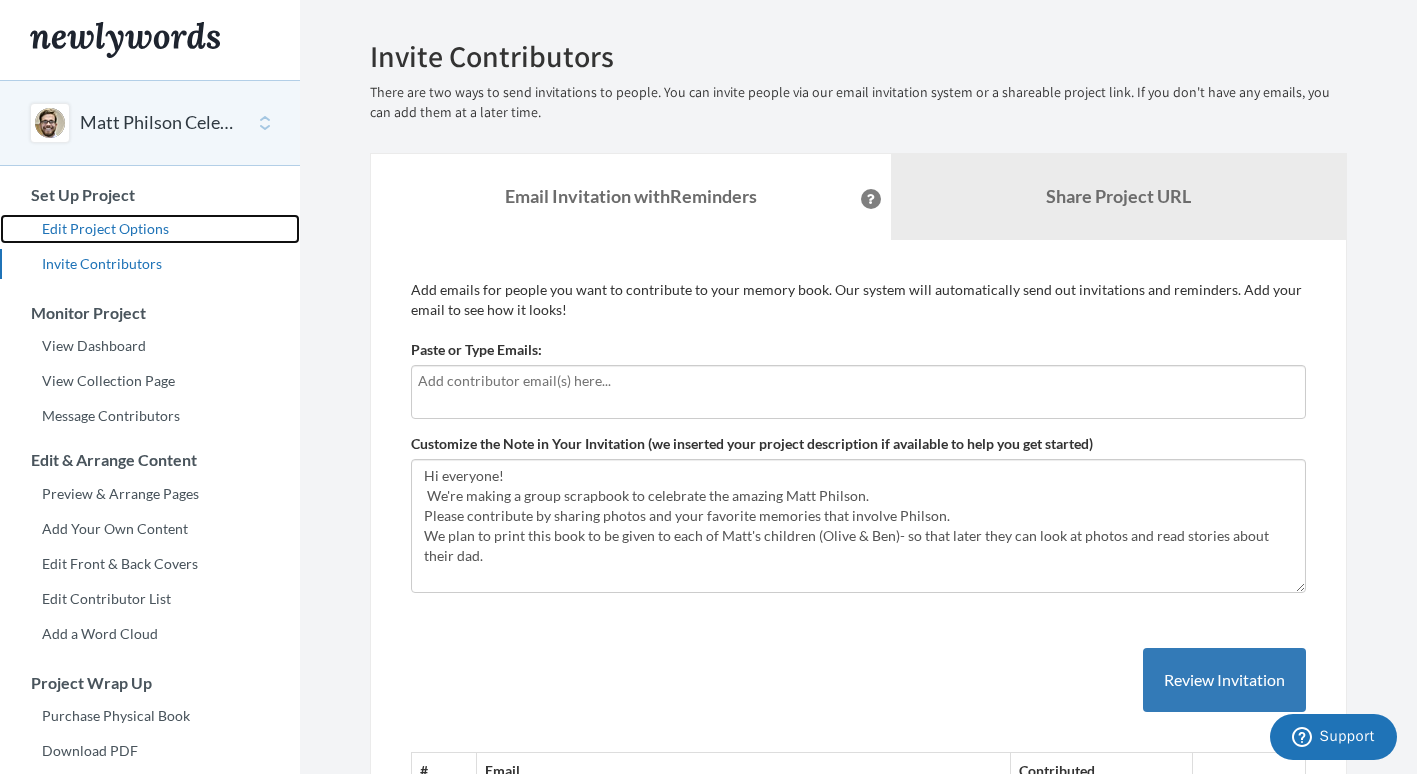 click on "Edit Project Options" at bounding box center [150, 229] 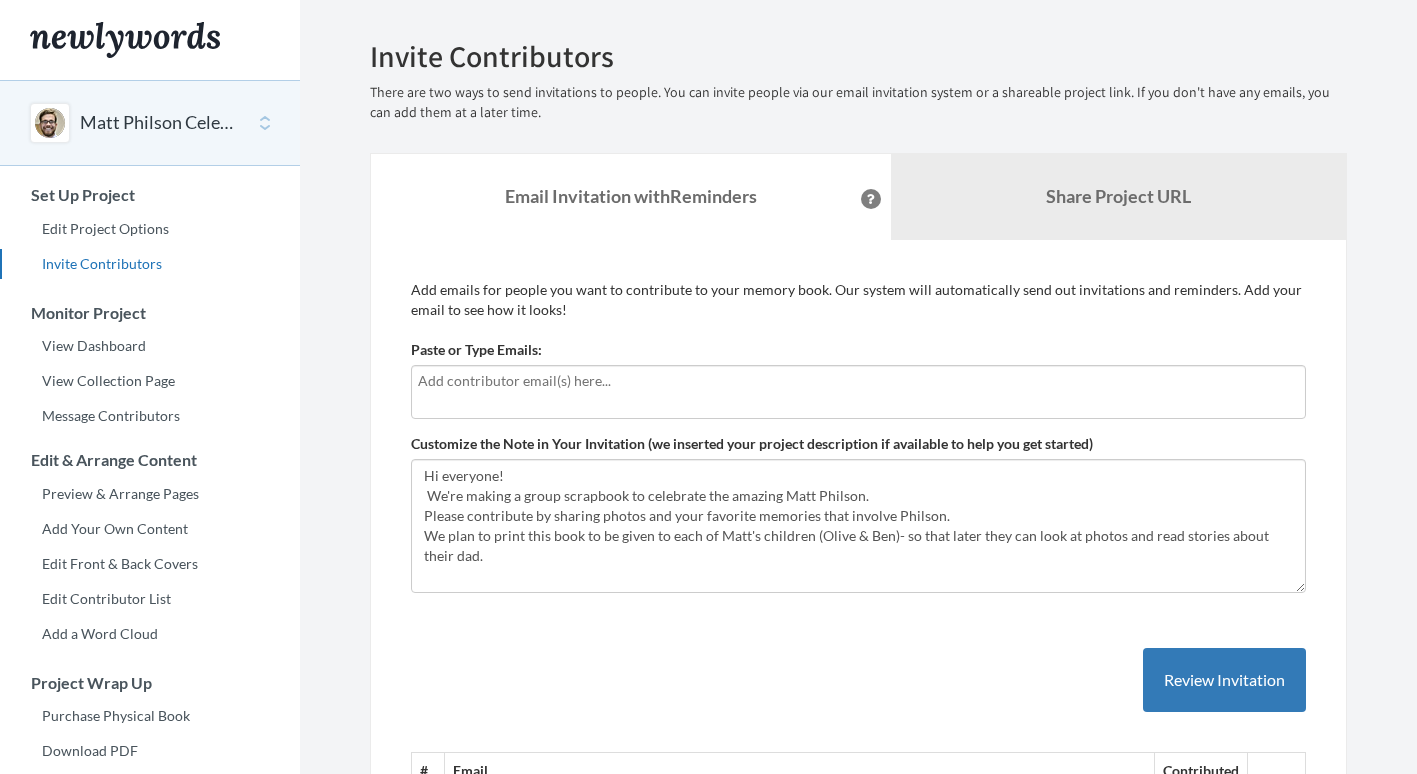 scroll, scrollTop: 0, scrollLeft: 0, axis: both 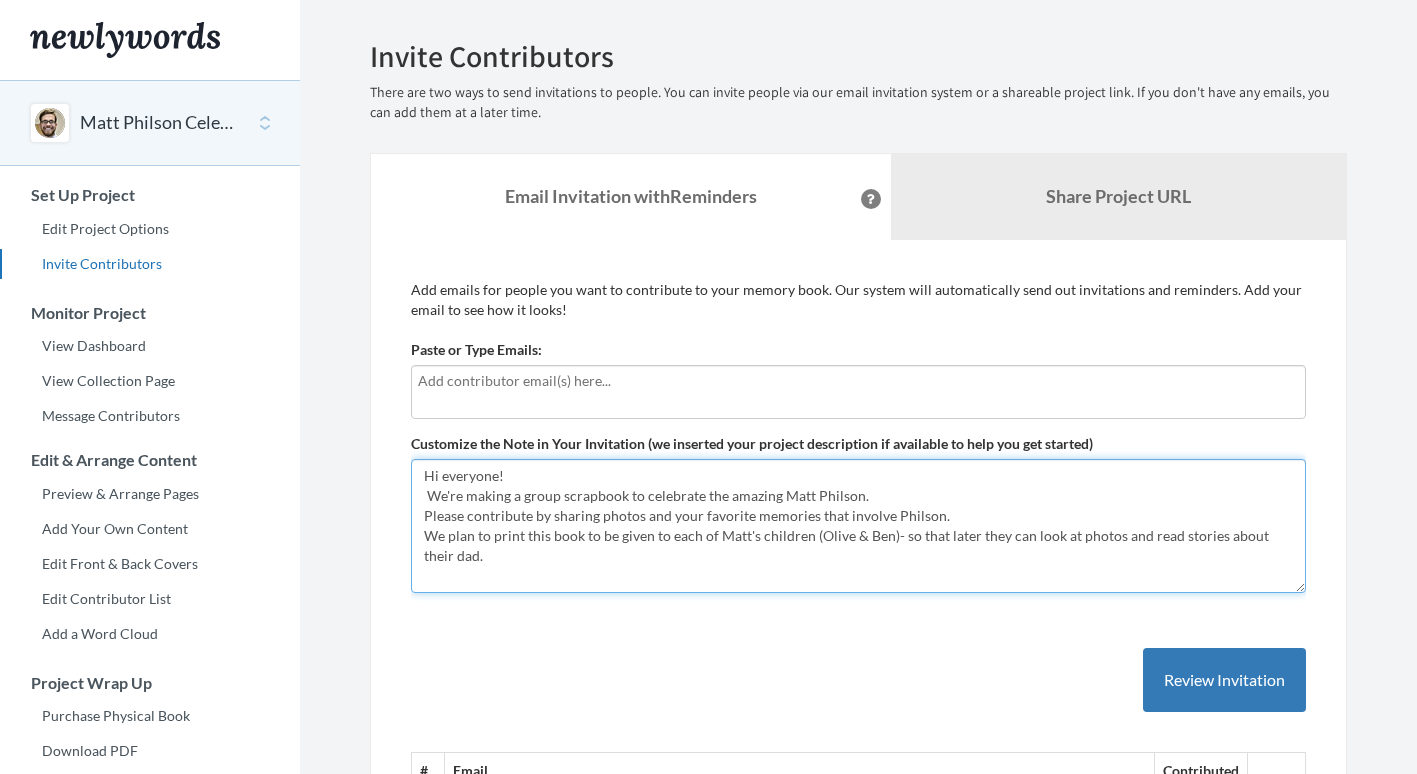 drag, startPoint x: 467, startPoint y: 569, endPoint x: 413, endPoint y: 433, distance: 146.3284 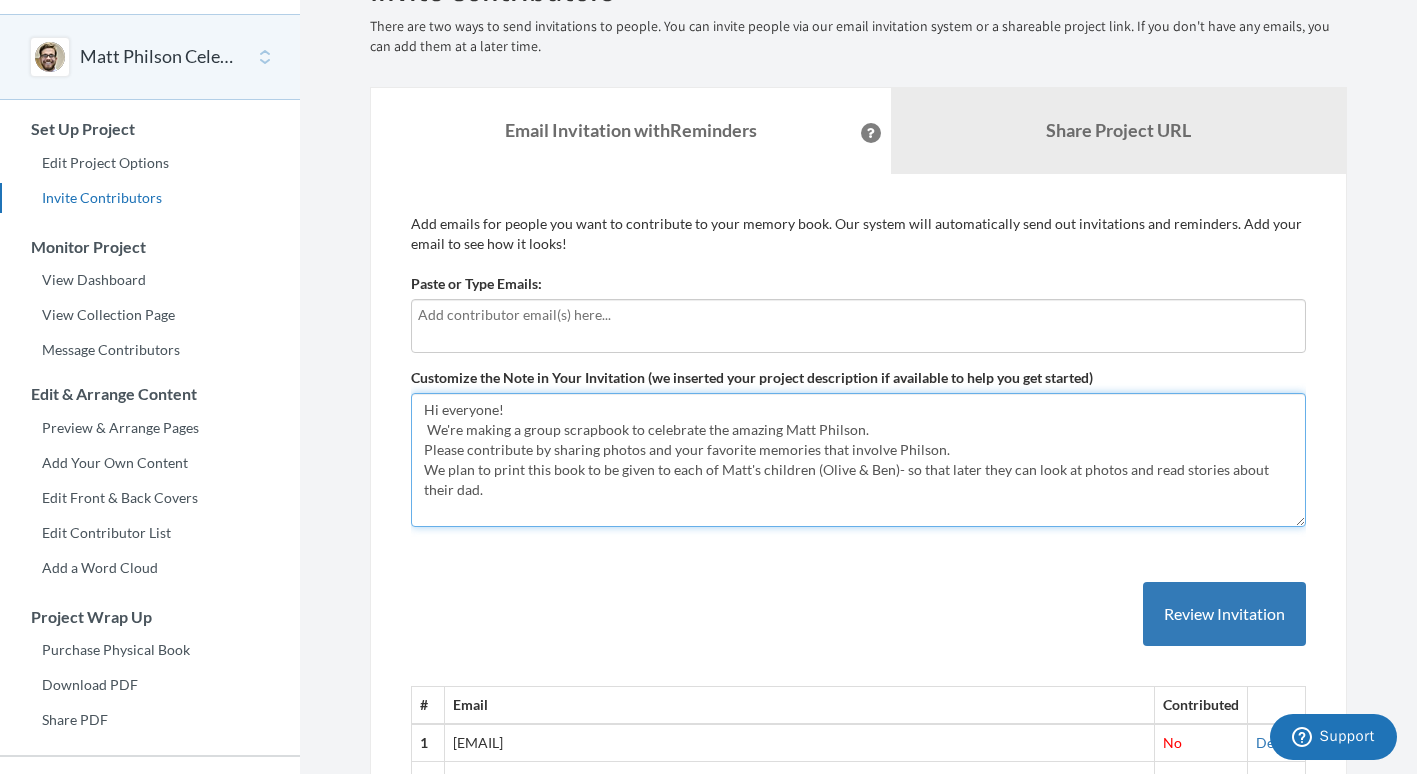 scroll, scrollTop: 100, scrollLeft: 0, axis: vertical 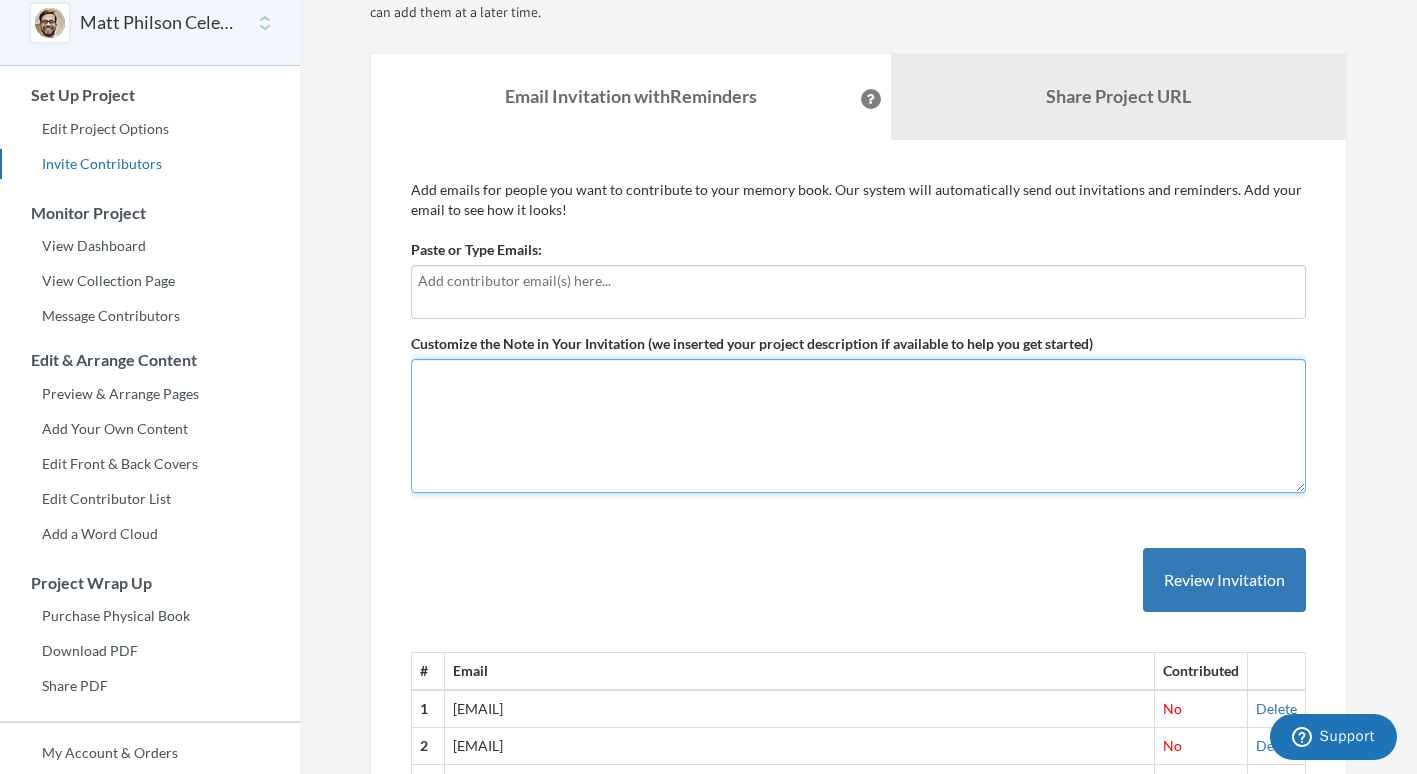 paste on "Please keep the [LAST] family in your prayers.
[FIRST] [LAST] was diagnosed with glioblastoma last Fall. As of last week, he started home hospice. Please take a moment to contribute to this memory book for the [LAST] family by writing your favorite memory of [LAST] or upload any pictures you have of him.
We plan to print this book to be given to each of [FIRST]'s children (Olive & Ben)- so that later they can look at photos and read and re-read stories about their amazing dad." 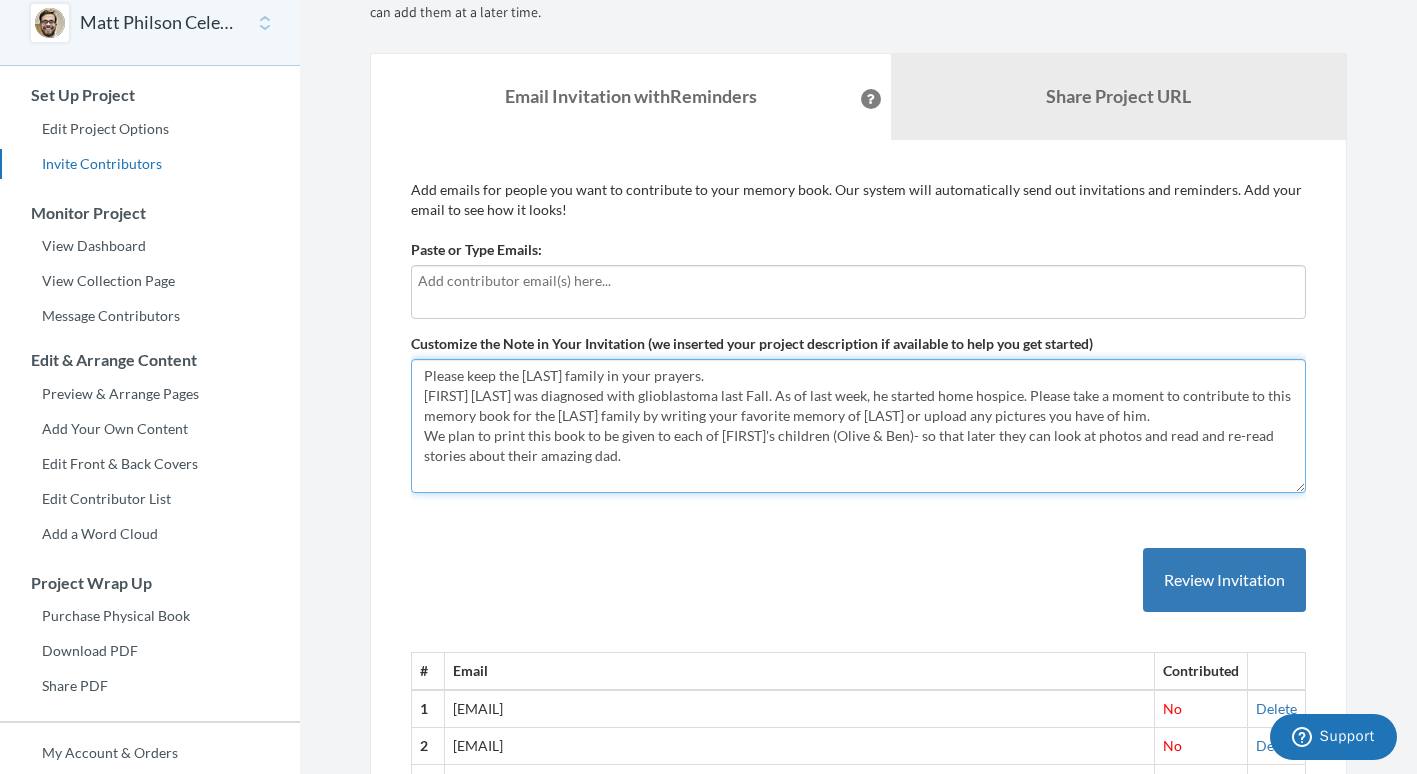 drag, startPoint x: 1167, startPoint y: 418, endPoint x: 1014, endPoint y: 397, distance: 154.43445 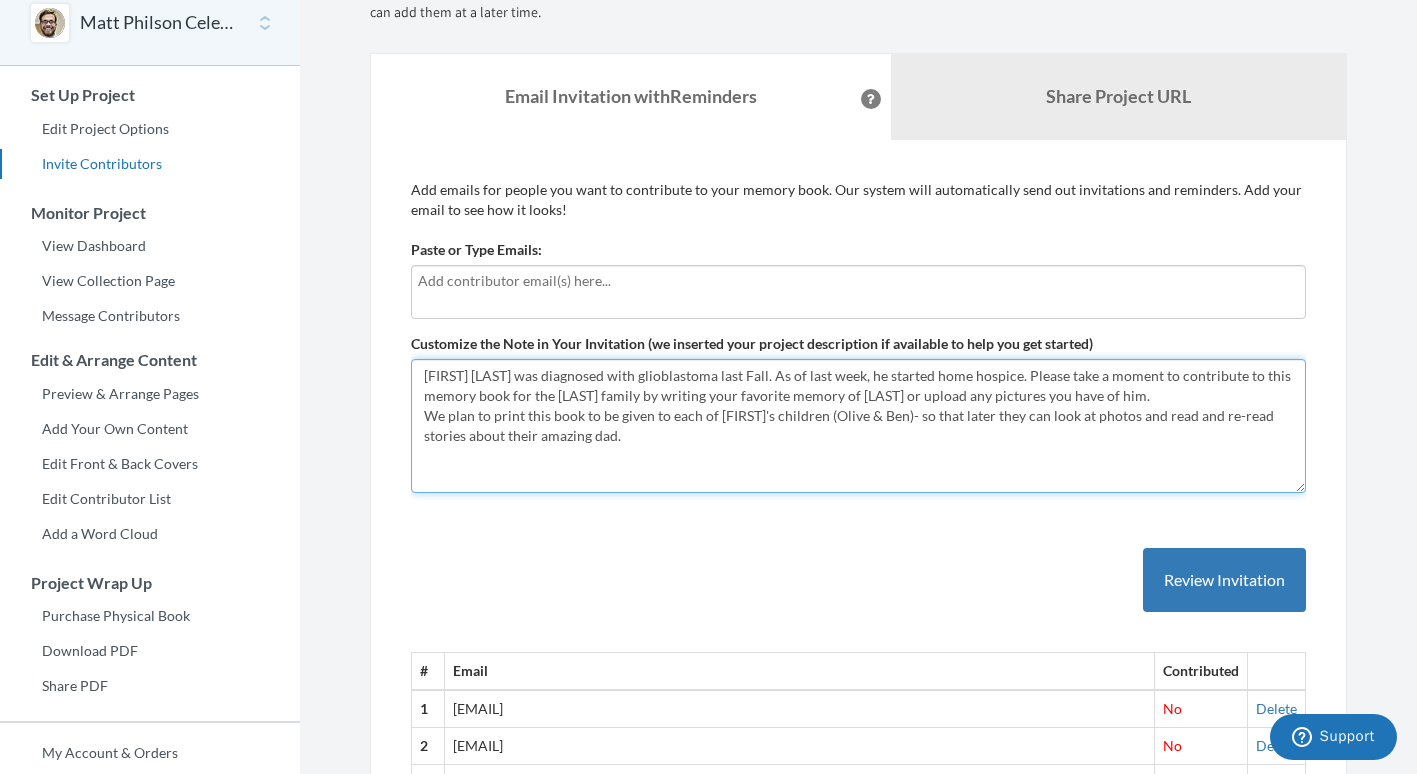 click on "Hi everyone!
We're making a group scrapbook to celebrate the amazing Matt Philson.
Please contribute by sharing photos and your favorite memories that involve Philson.
We plan to print this book to be given to each of Matt's children (Olive & Ben)- so that later they can look at photos and read stories about their dad." at bounding box center (858, 426) 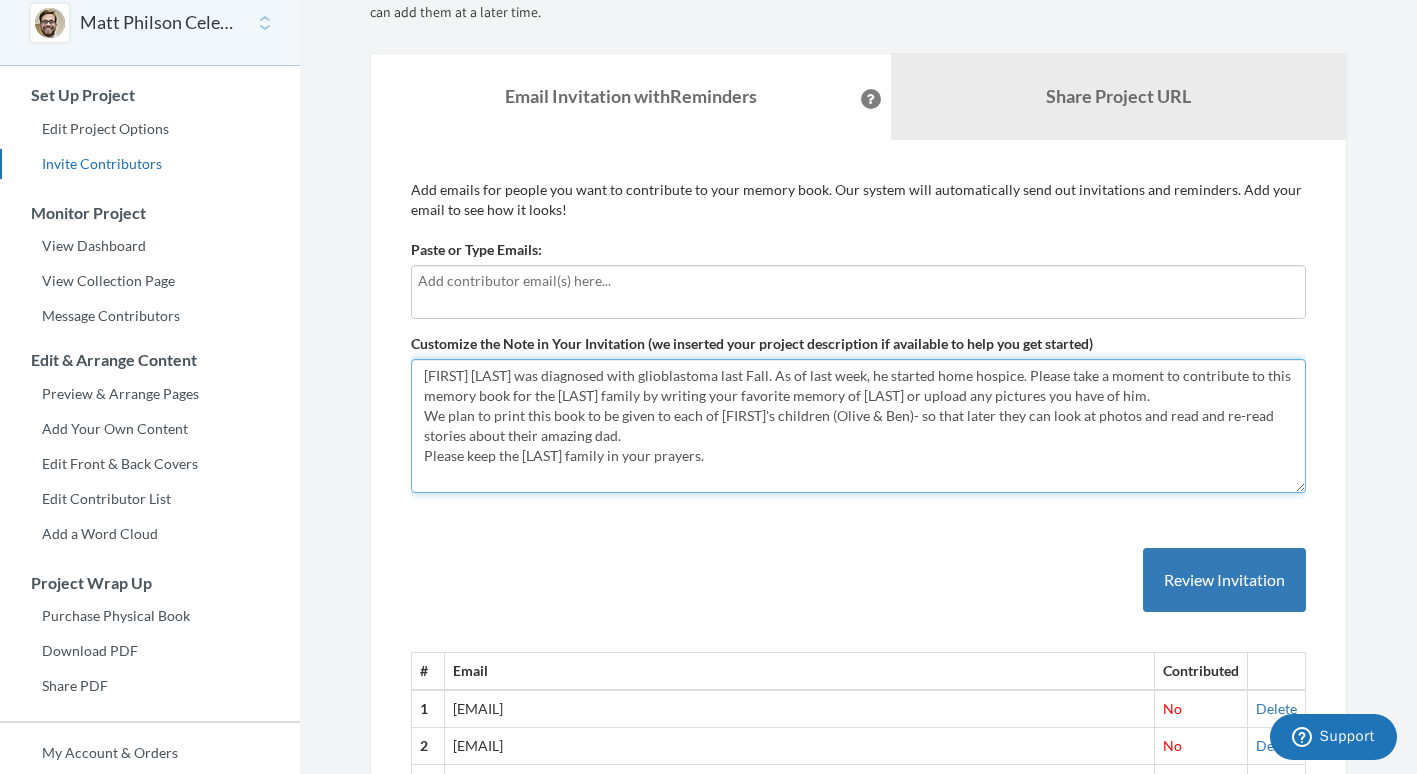 drag, startPoint x: 428, startPoint y: 393, endPoint x: 1013, endPoint y: 391, distance: 585.0034 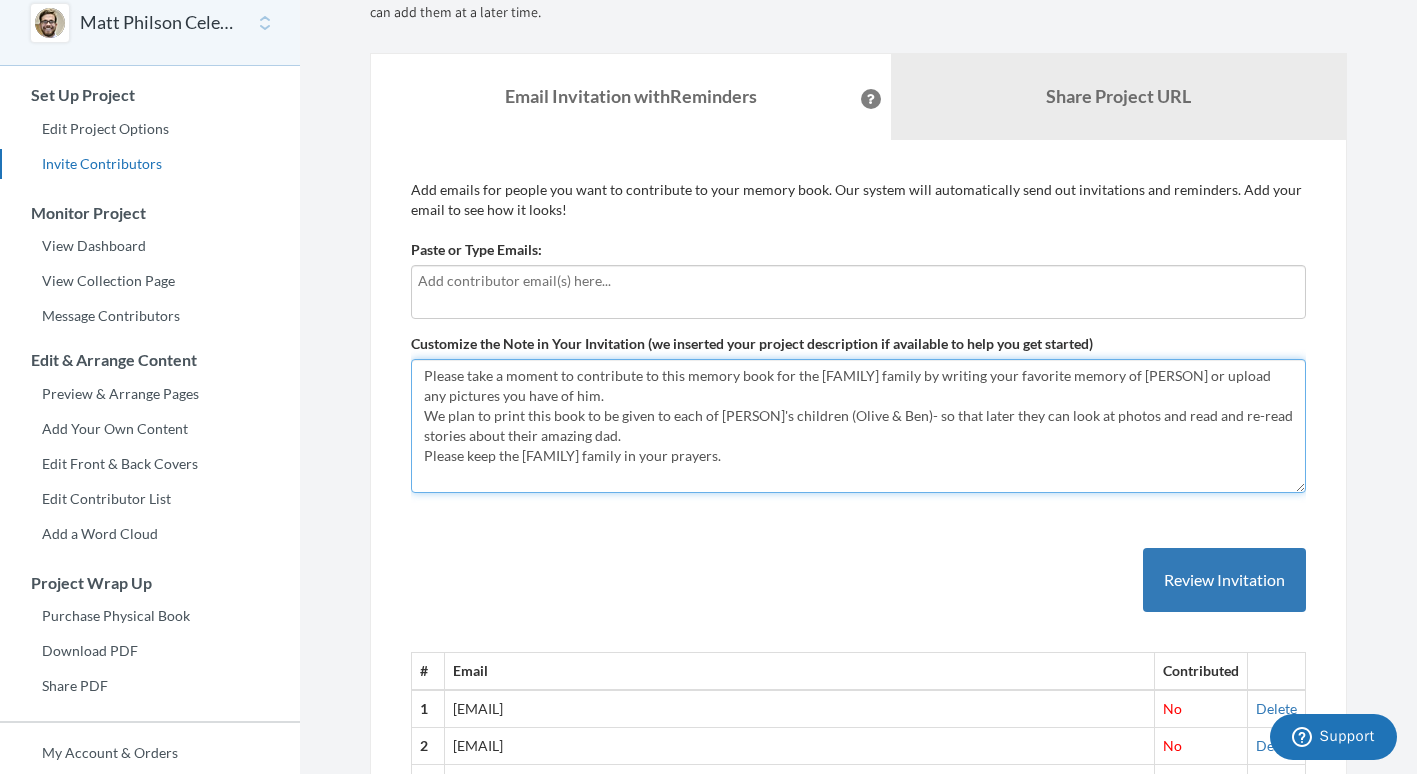click on "Hi everyone!
We're making a group scrapbook to celebrate the amazing Matt Philson.
Please contribute by sharing photos and your favorite memories that involve Philson.
We plan to print this book to be given to each of Matt's children (Olive & Ben)- so that later they can look at photos and read stories about their dad." at bounding box center [858, 426] 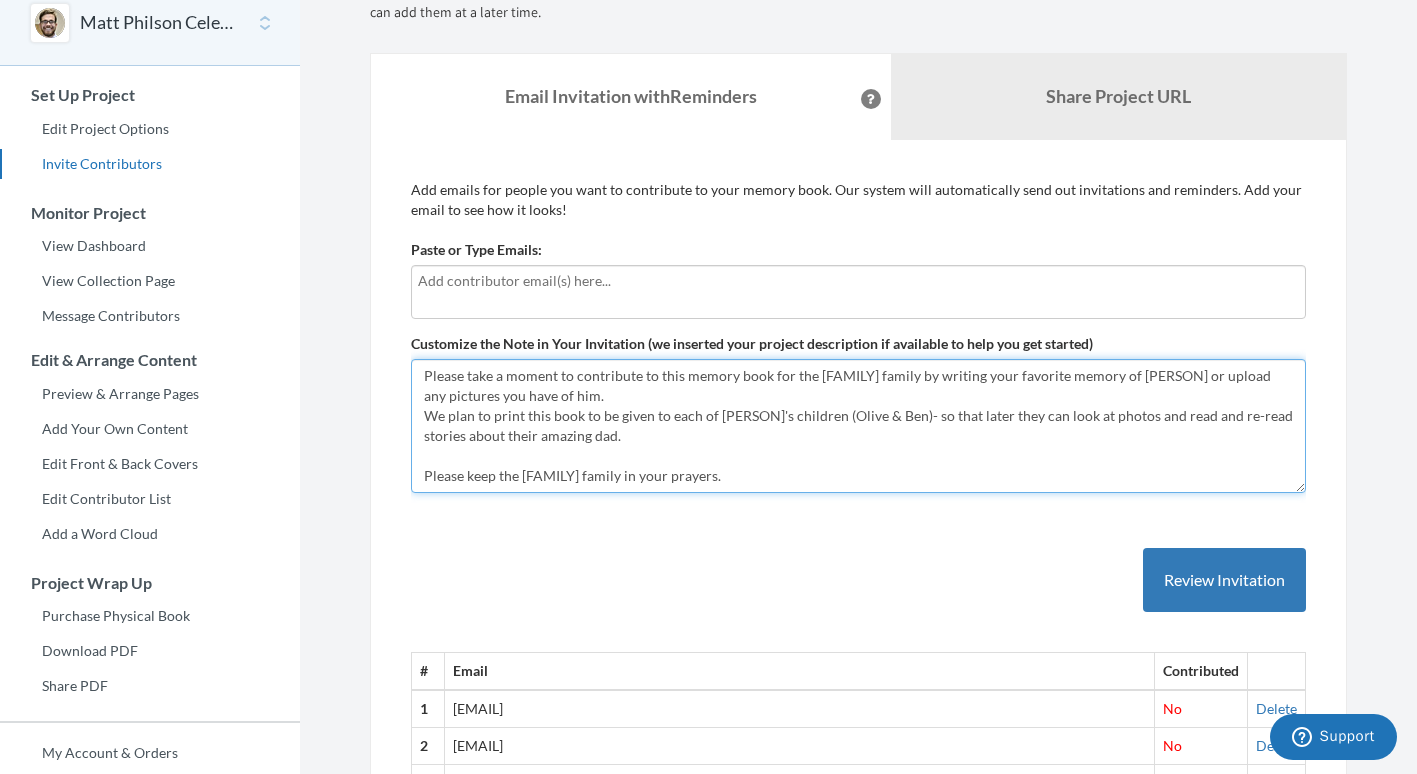 paste on "[FIRST] [LAST] was diagnosed with glioblastoma last Fall. As of last week, he started home hospice." 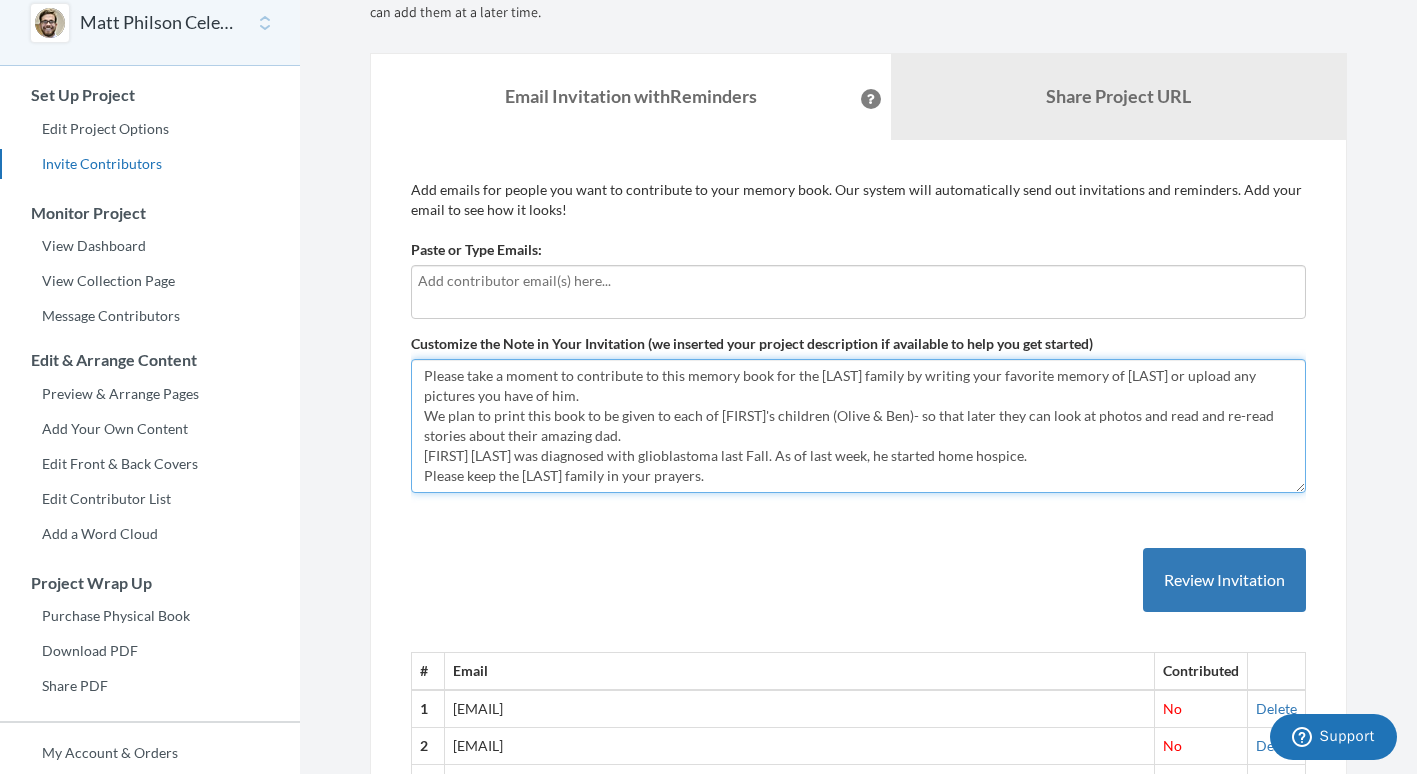 click on "Hi everyone!
We're making a group scrapbook to celebrate the amazing Matt Philson.
Please contribute by sharing photos and your favorite memories that involve Philson.
We plan to print this book to be given to each of Matt's children (Olive & Ben)- so that later they can look at photos and read stories about their dad." at bounding box center (858, 426) 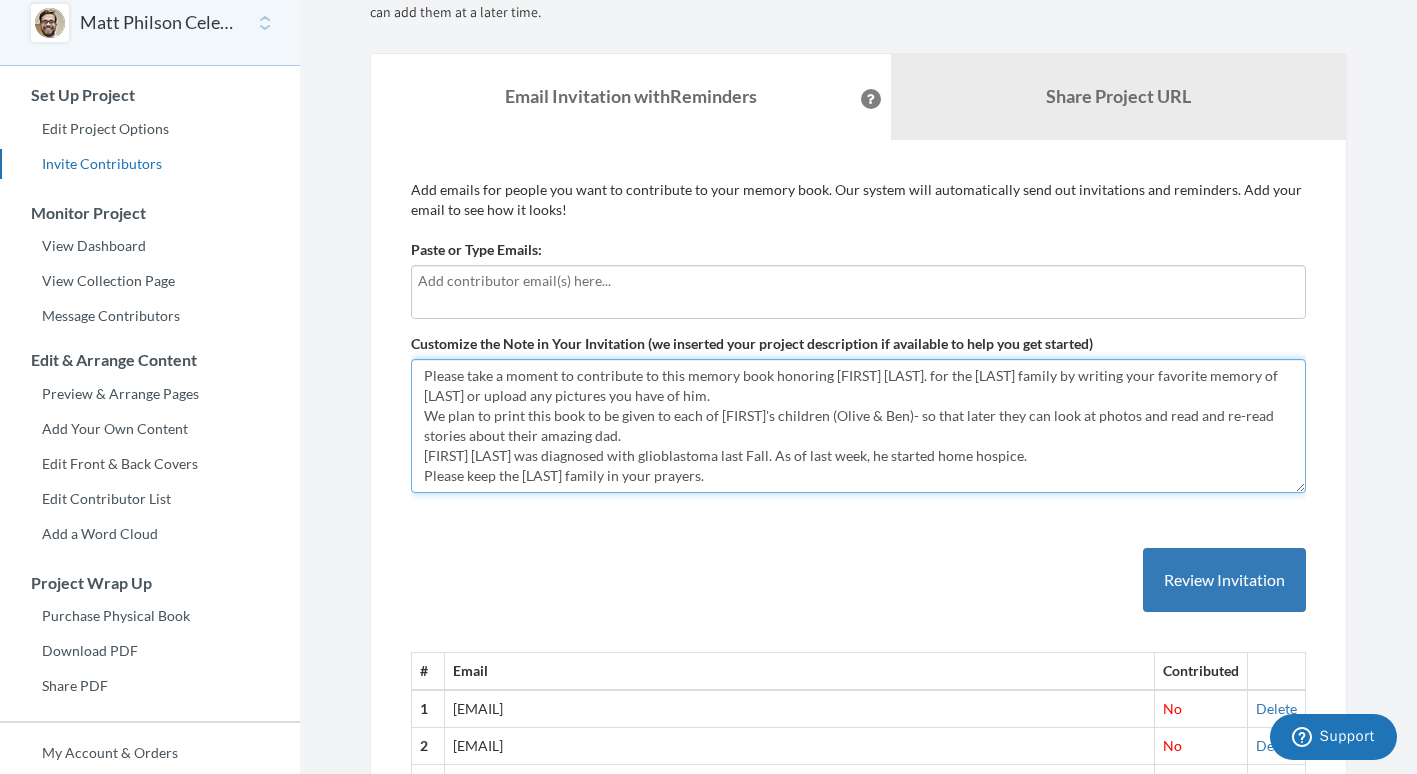 drag, startPoint x: 469, startPoint y: 375, endPoint x: 574, endPoint y: 368, distance: 105.23308 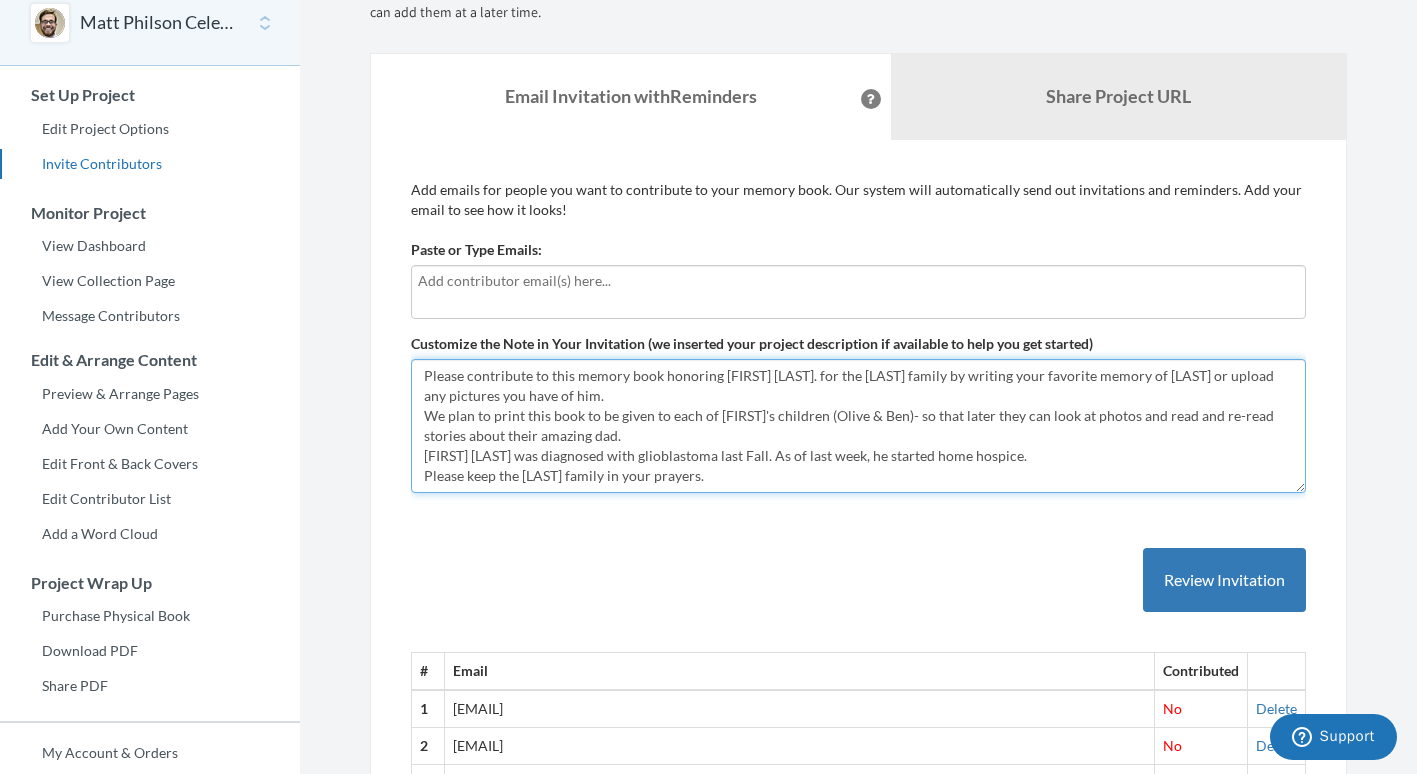 drag, startPoint x: 629, startPoint y: 371, endPoint x: 719, endPoint y: 361, distance: 90.55385 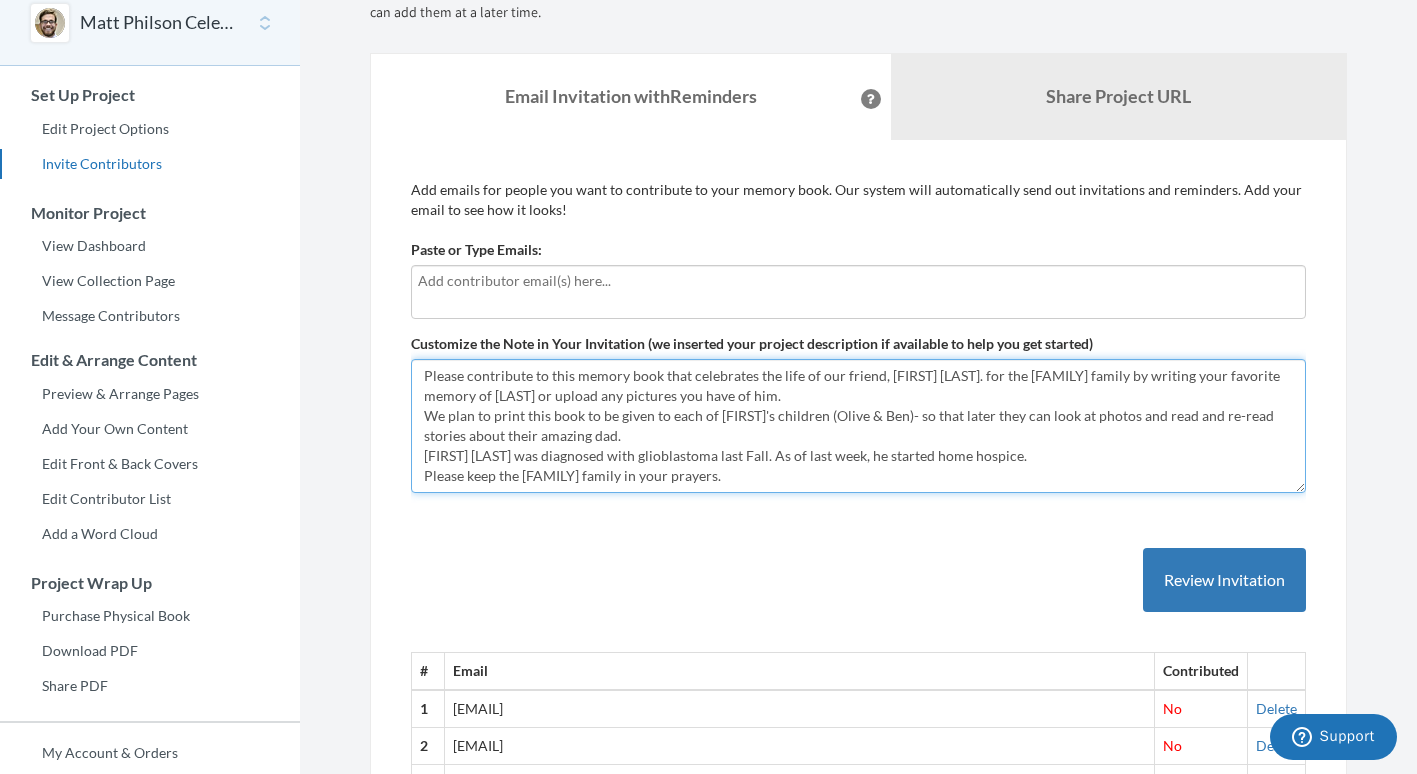 click on "Hi everyone!
We're making a group scrapbook to celebrate the amazing Matt Philson.
Please contribute by sharing photos and your favorite memories that involve Philson.
We plan to print this book to be given to each of Matt's children (Olive & Ben)- so that later they can look at photos and read stories about their dad." at bounding box center [858, 426] 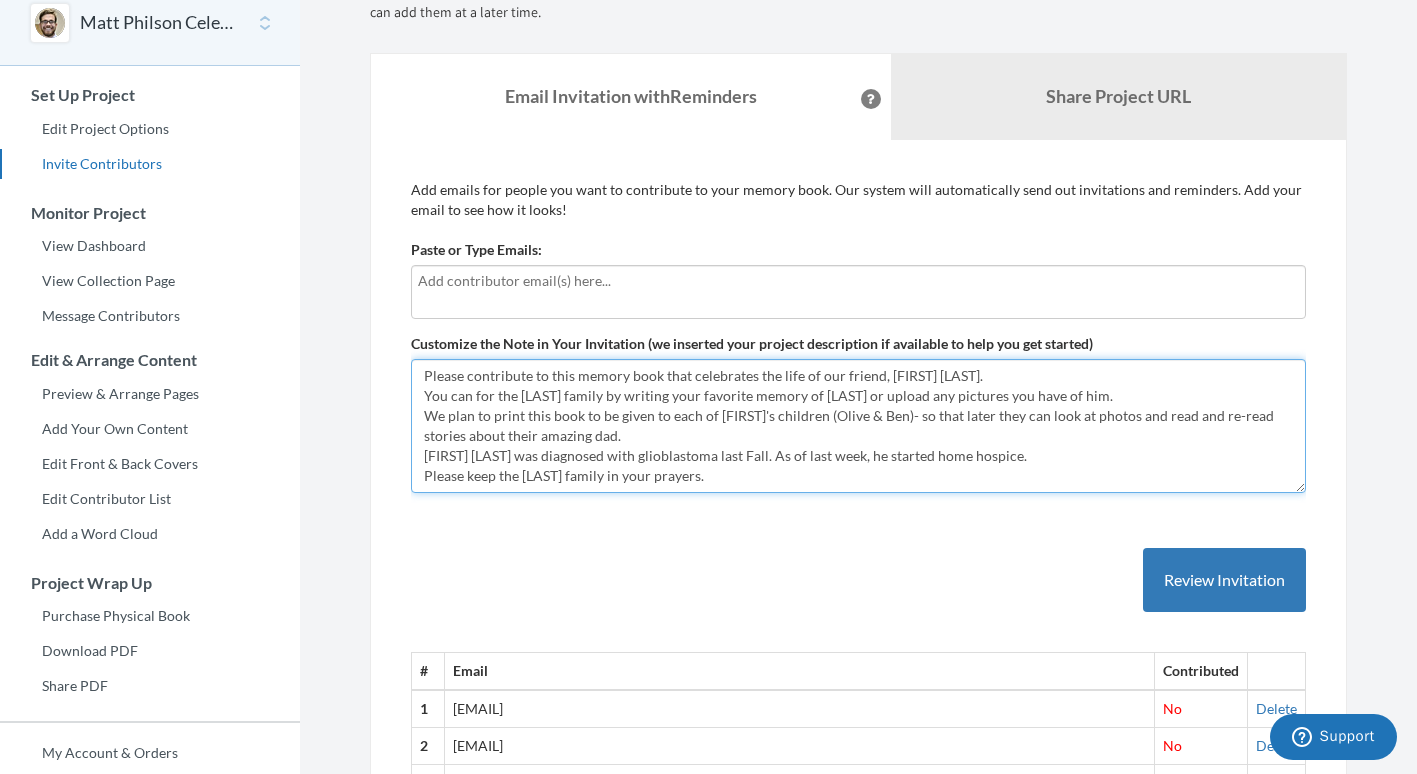 drag, startPoint x: 424, startPoint y: 397, endPoint x: 624, endPoint y: 401, distance: 200.04 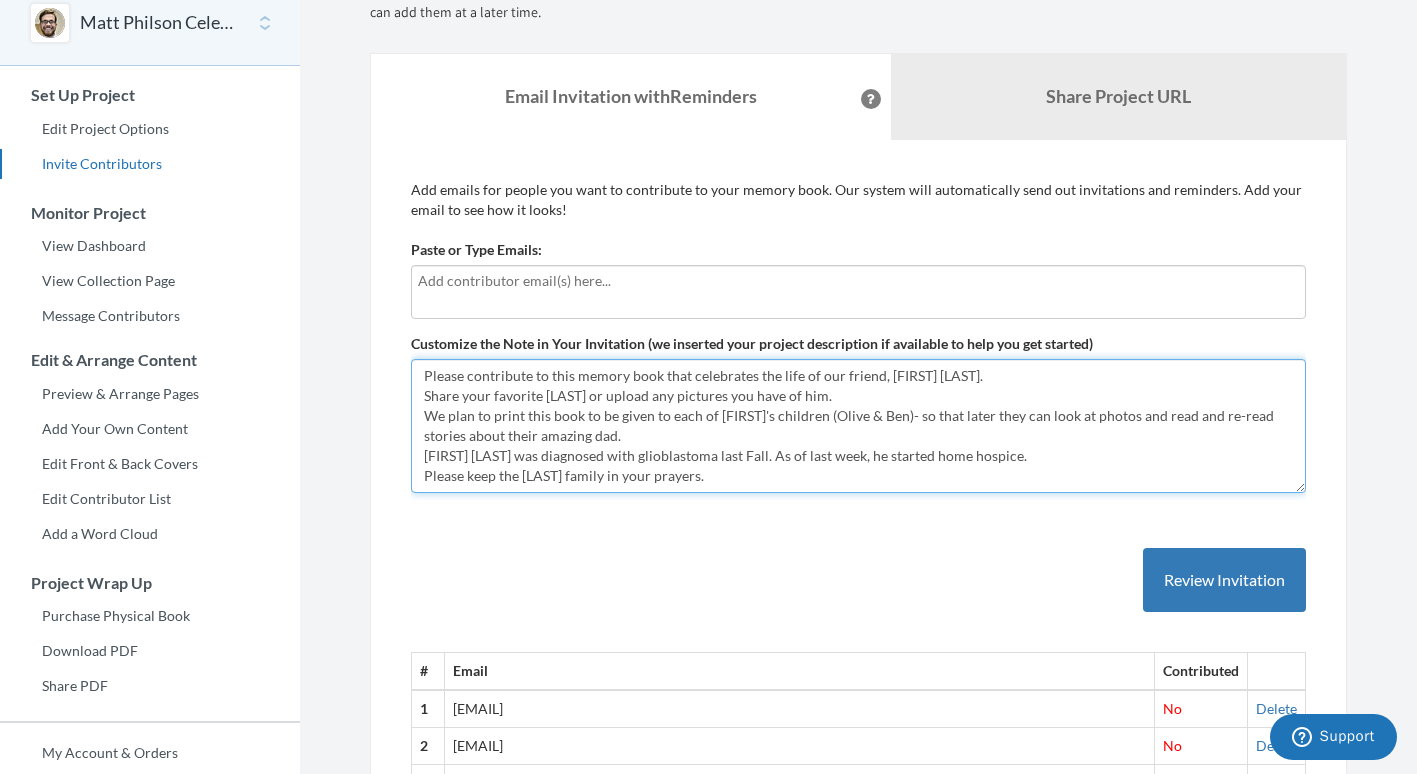click on "Hi everyone!
We're making a group scrapbook to celebrate the amazing Matt Philson.
Please contribute by sharing photos and your favorite memories that involve Philson.
We plan to print this book to be given to each of Matt's children (Olive & Ben)- so that later they can look at photos and read stories about their dad." at bounding box center (858, 426) 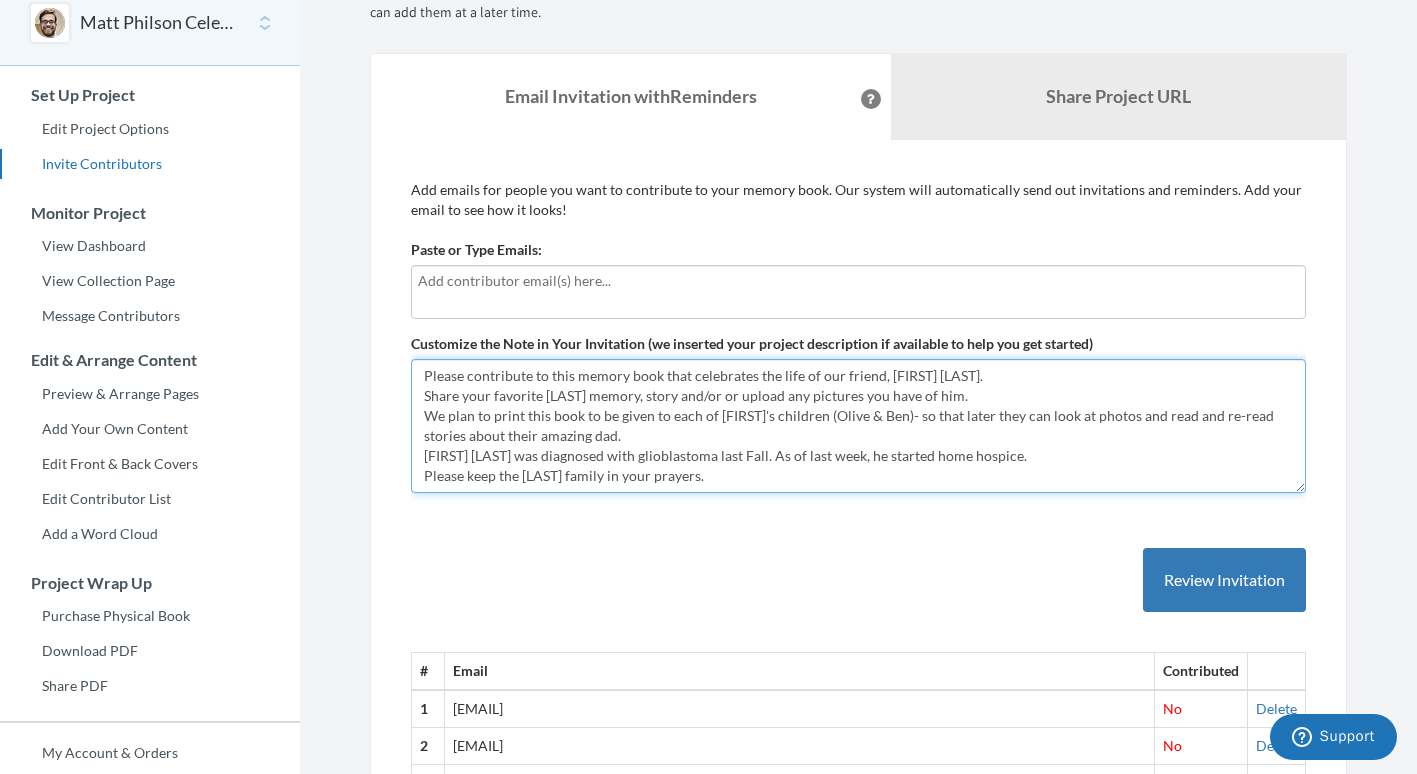 drag, startPoint x: 936, startPoint y: 393, endPoint x: 996, endPoint y: 389, distance: 60.133186 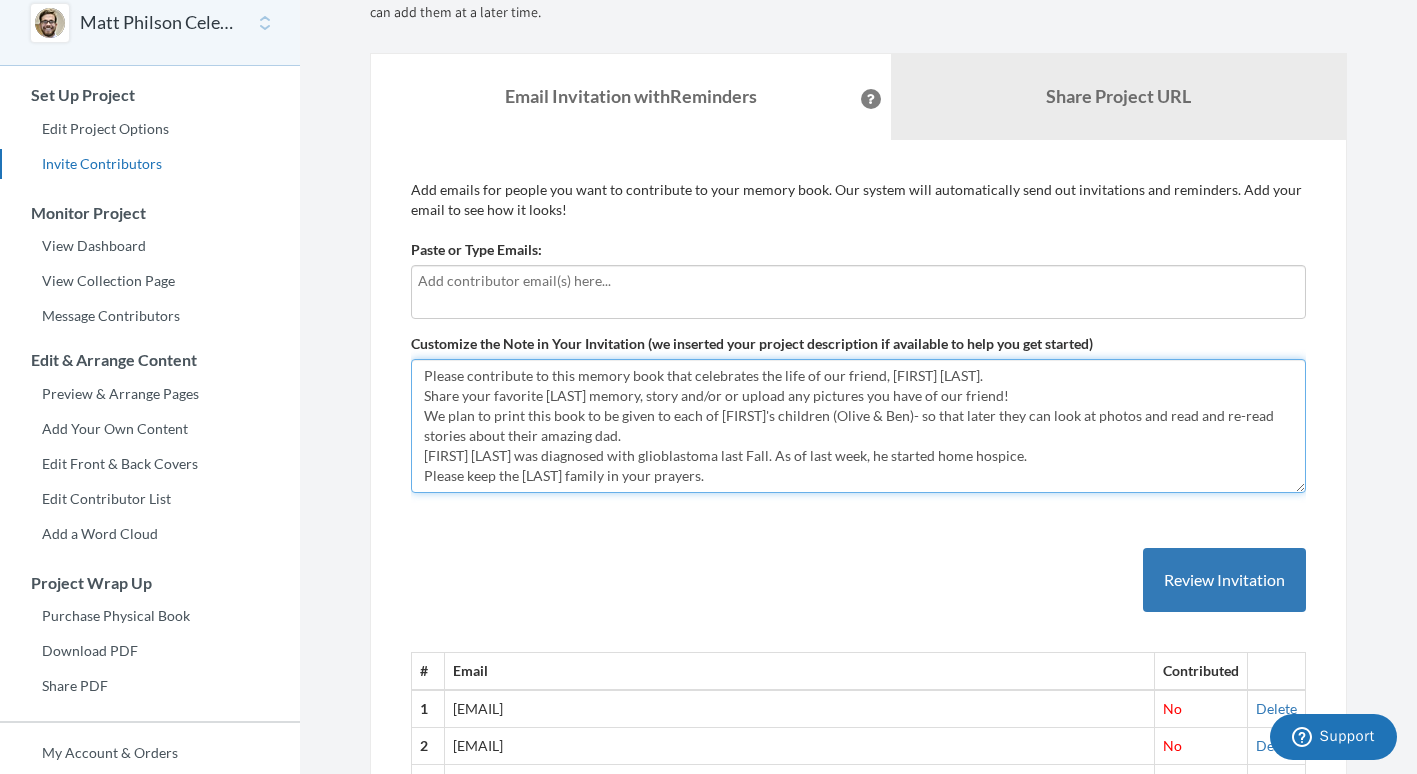 drag, startPoint x: 821, startPoint y: 378, endPoint x: 882, endPoint y: 367, distance: 61.983868 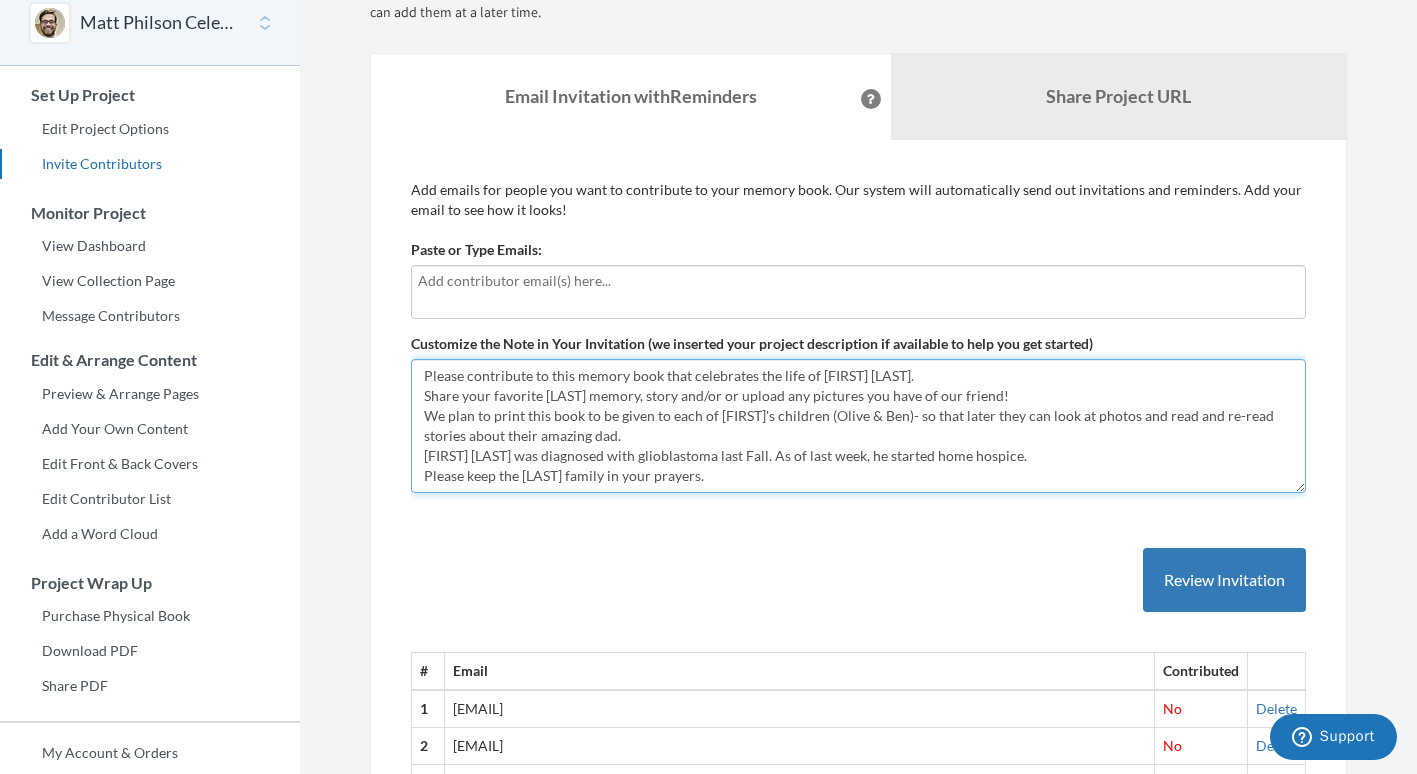 click on "Hi everyone!
We're making a group scrapbook to celebrate the amazing Matt Philson.
Please contribute by sharing photos and your favorite memories that involve Philson.
We plan to print this book to be given to each of Matt's children (Olive & Ben)- so that later they can look at photos and read stories about their dad." at bounding box center [858, 426] 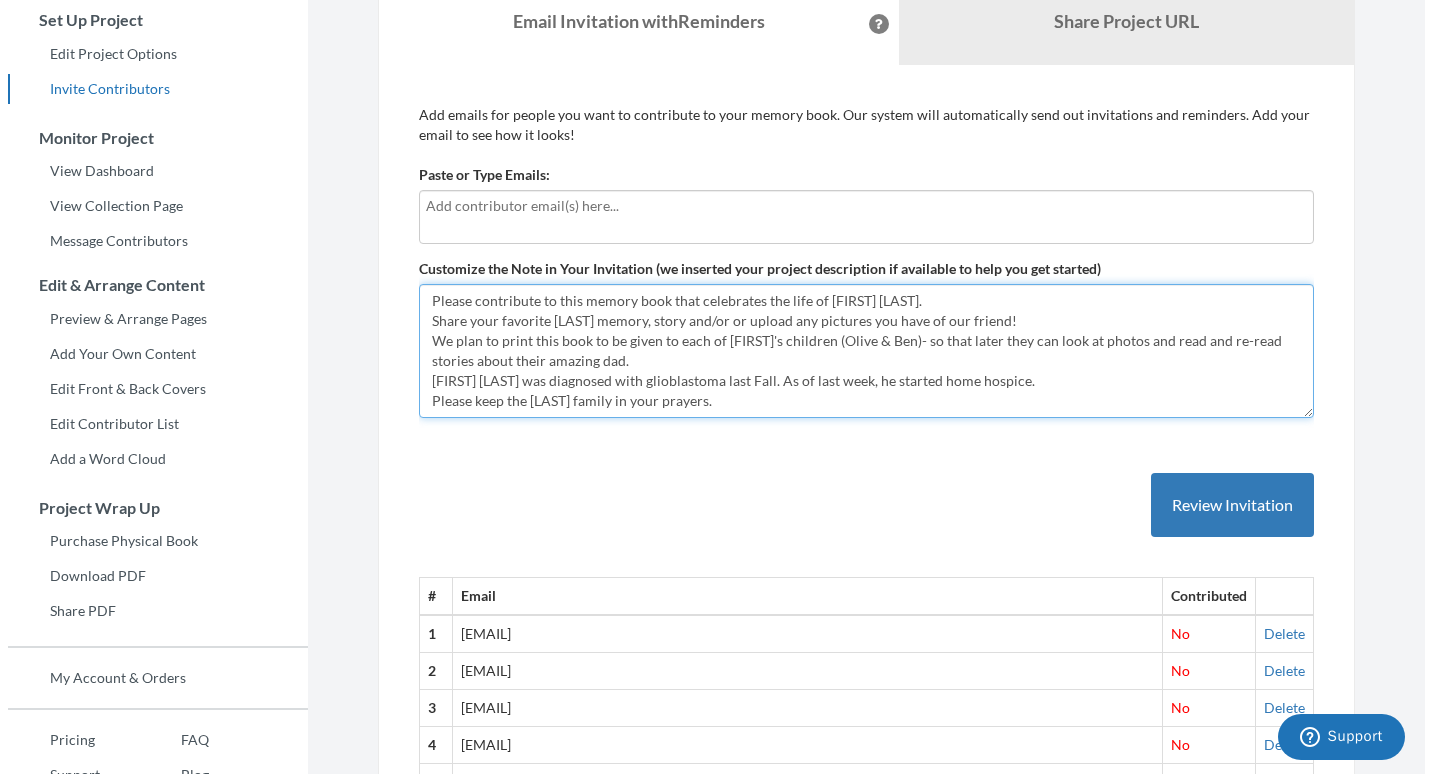 scroll, scrollTop: 200, scrollLeft: 0, axis: vertical 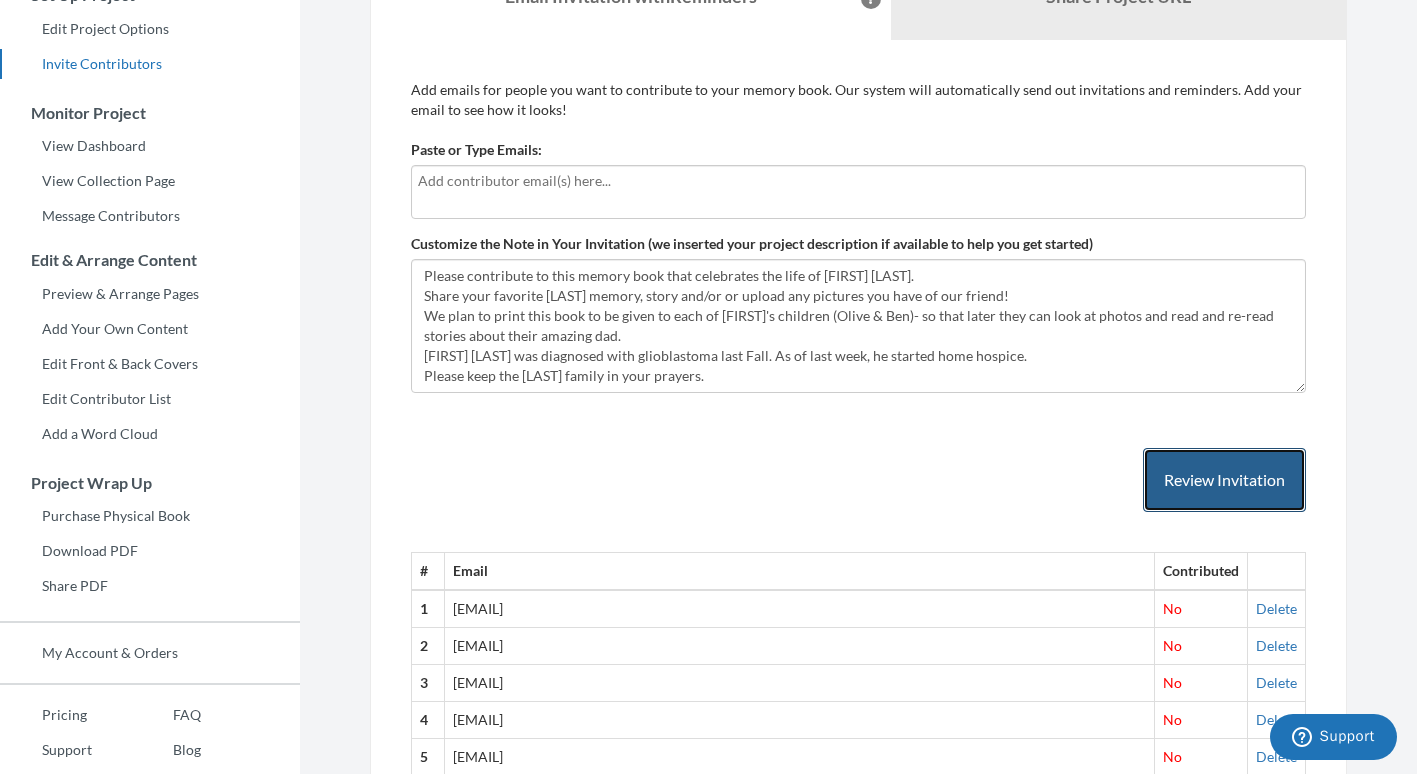 click on "Review Invitation" at bounding box center (1224, 480) 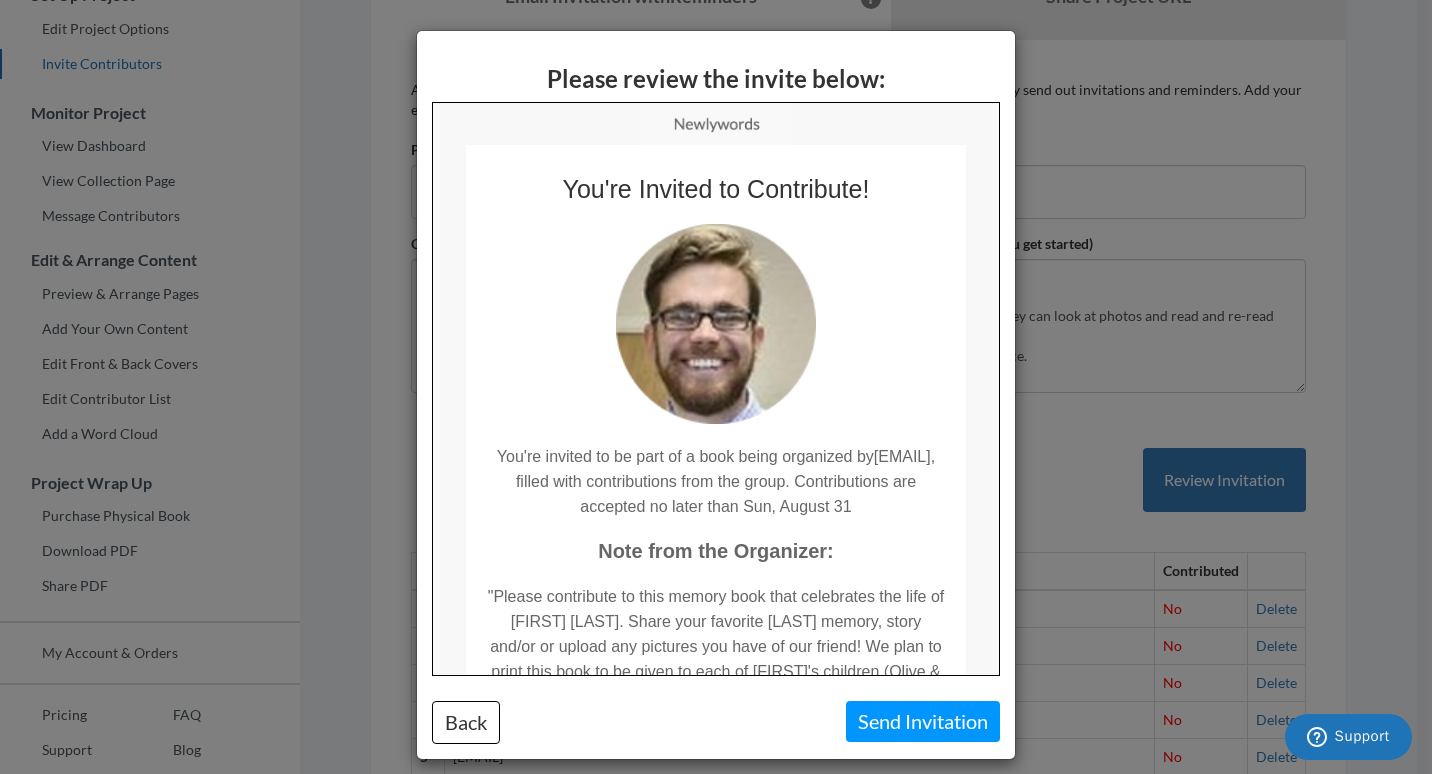 scroll, scrollTop: 0, scrollLeft: 0, axis: both 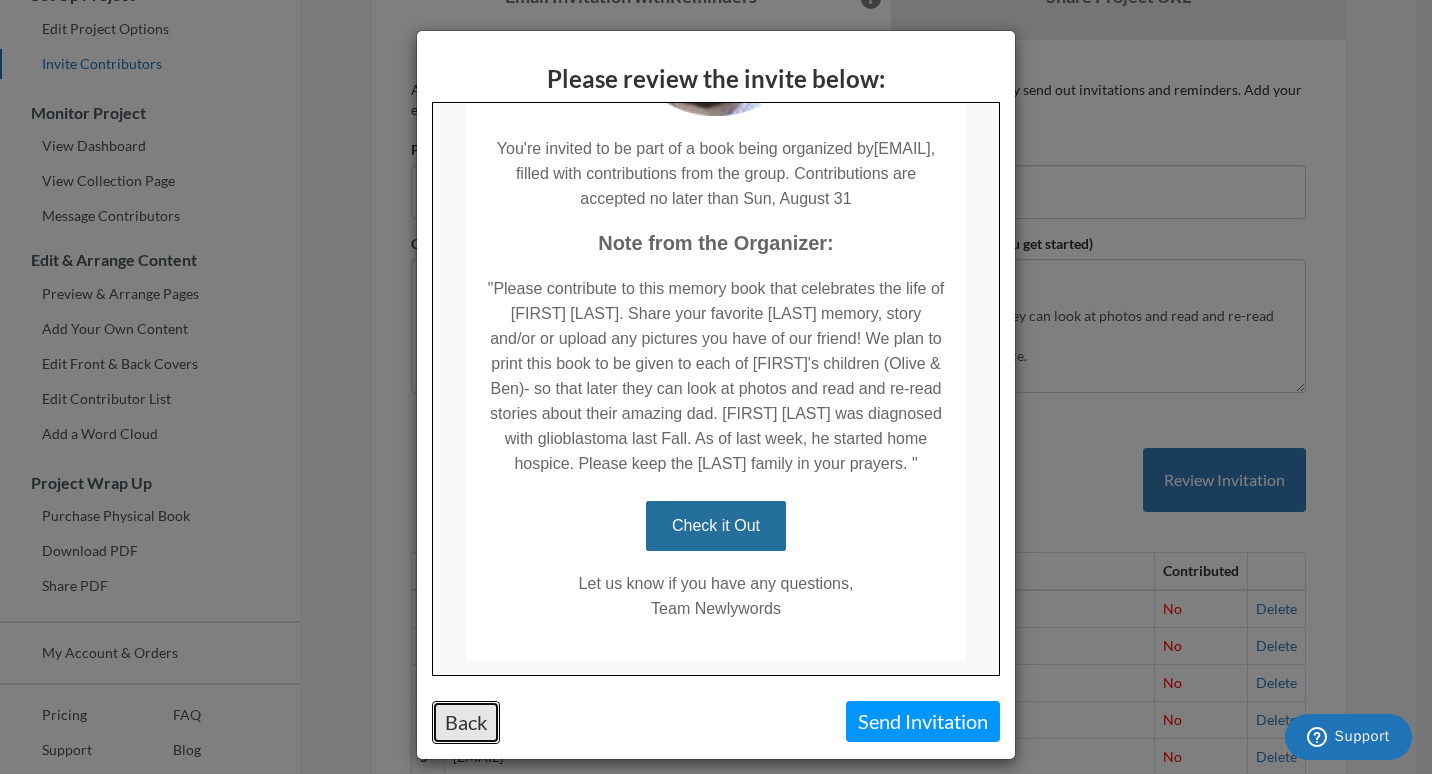 click on "Back" at bounding box center (466, 722) 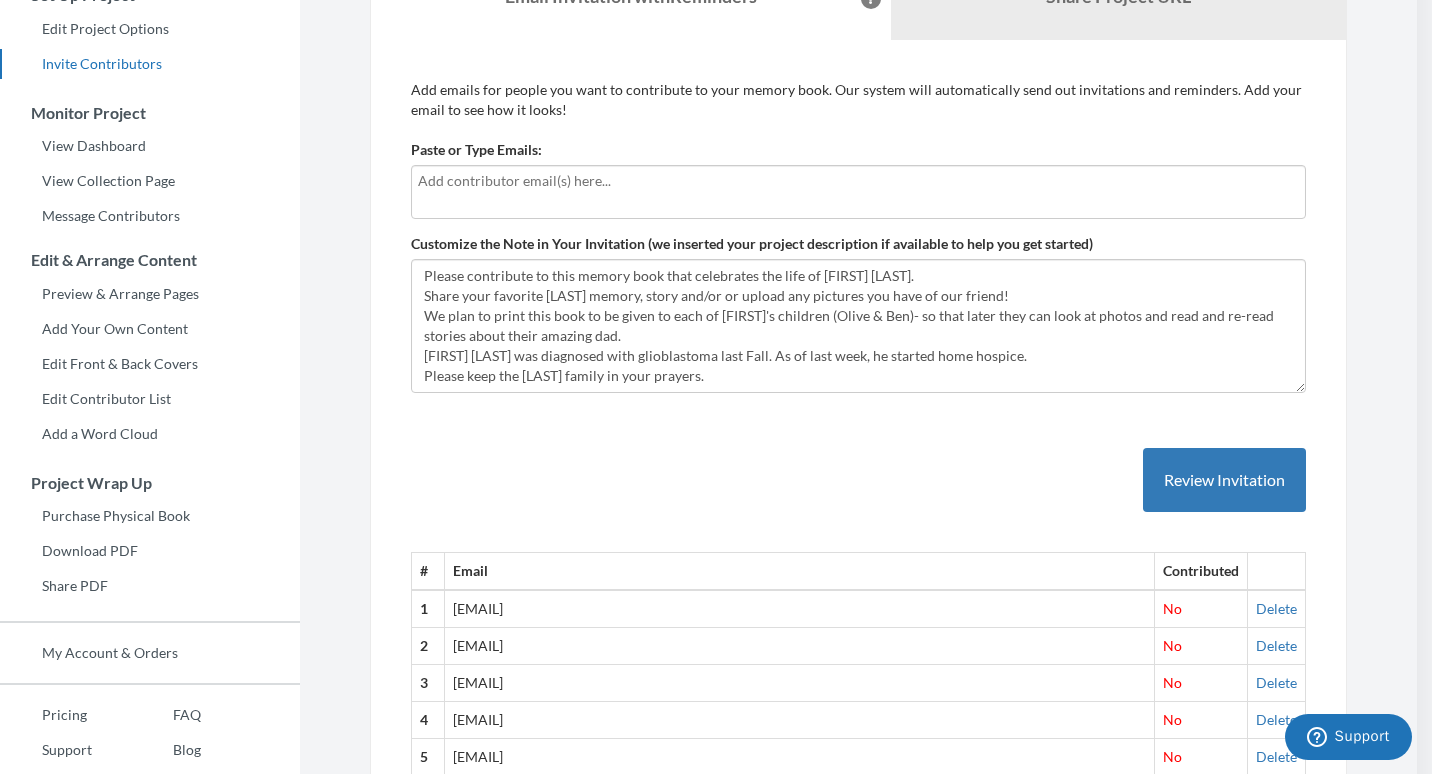 scroll, scrollTop: 0, scrollLeft: 0, axis: both 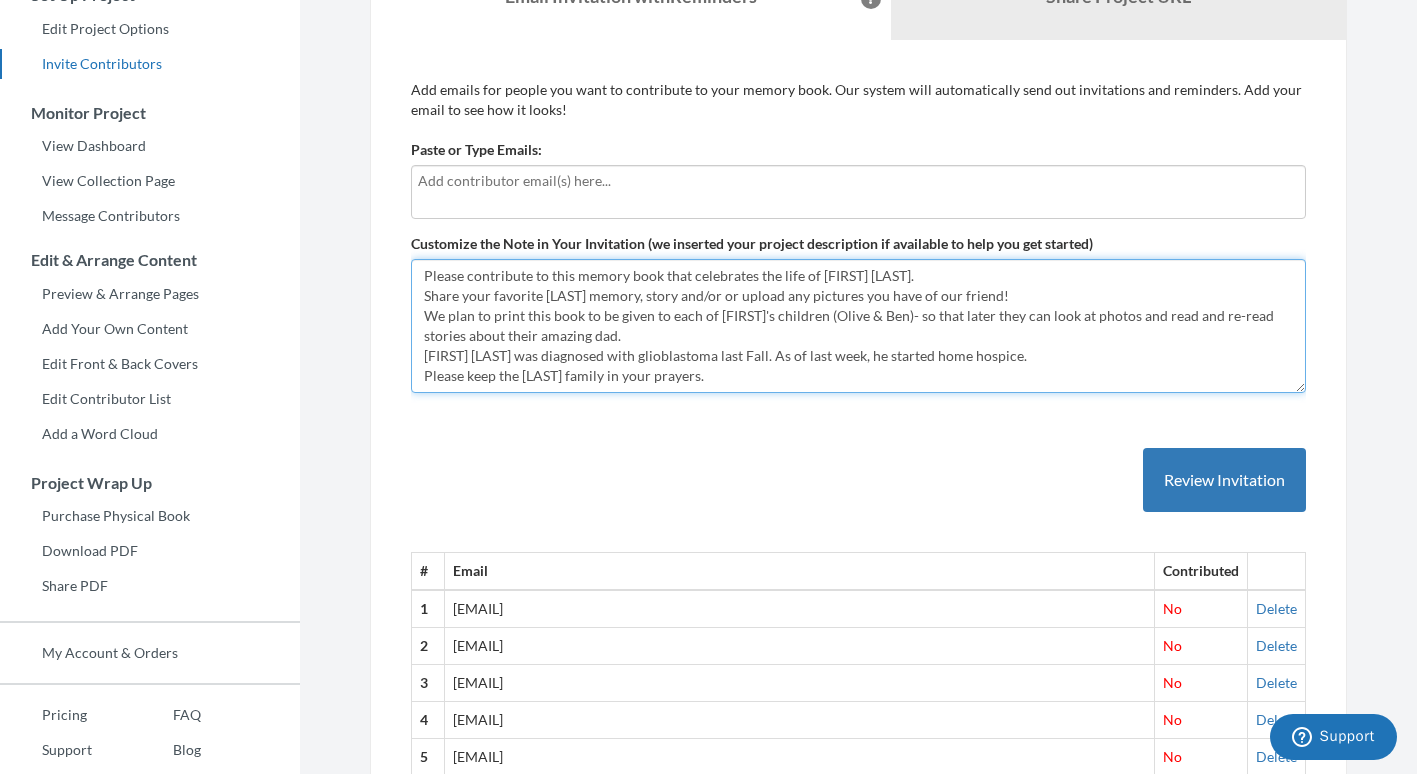 click on "Hi everyone!
We're making a group scrapbook to celebrate the amazing Matt Philson.
Please contribute by sharing photos and your favorite memories that involve Philson.
We plan to print this book to be given to each of Matt's children (Olive & Ben)- so that later they can look at photos and read stories about their dad." at bounding box center (858, 326) 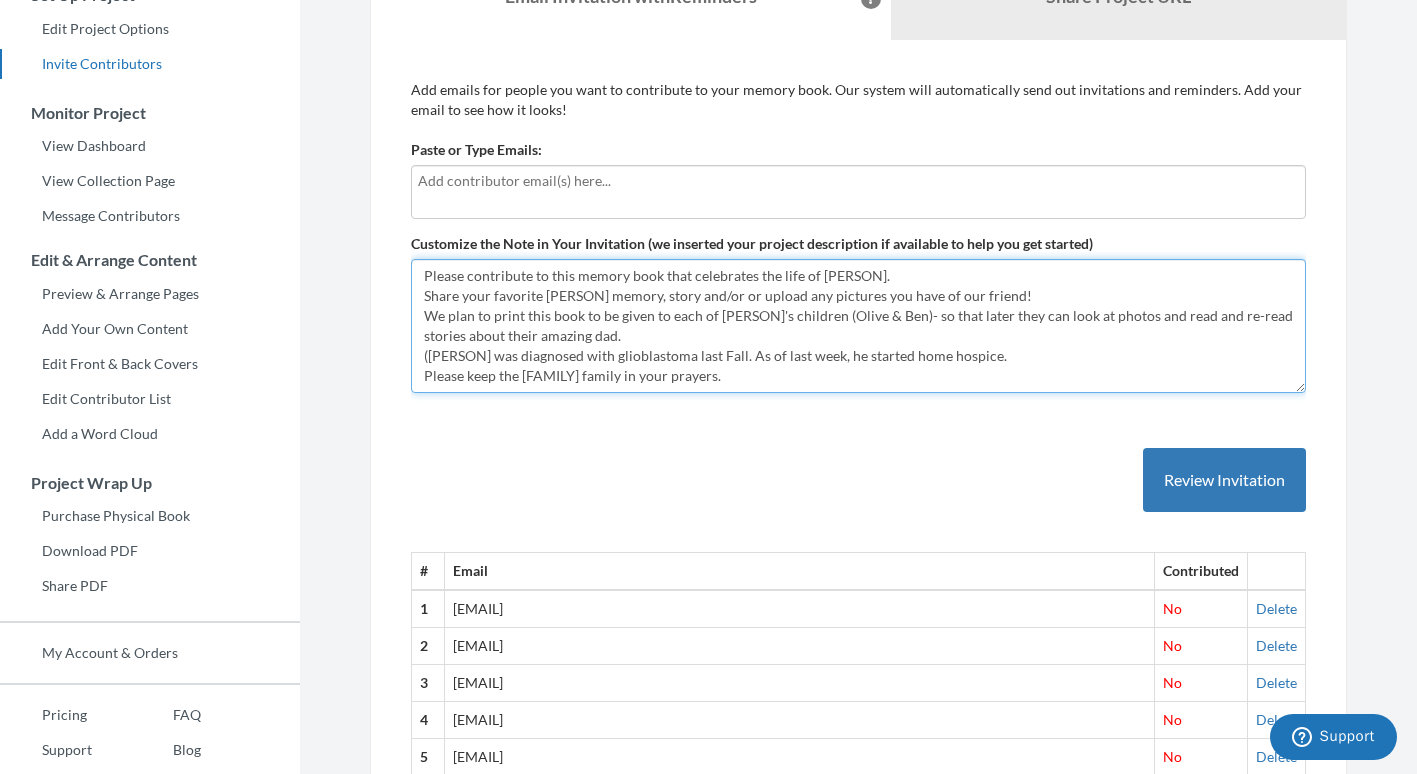 click on "Hi everyone!
We're making a group scrapbook to celebrate the amazing Matt Philson.
Please contribute by sharing photos and your favorite memories that involve Philson.
We plan to print this book to be given to each of Matt's children (Olive & Ben)- so that later they can look at photos and read stories about their dad." at bounding box center [858, 326] 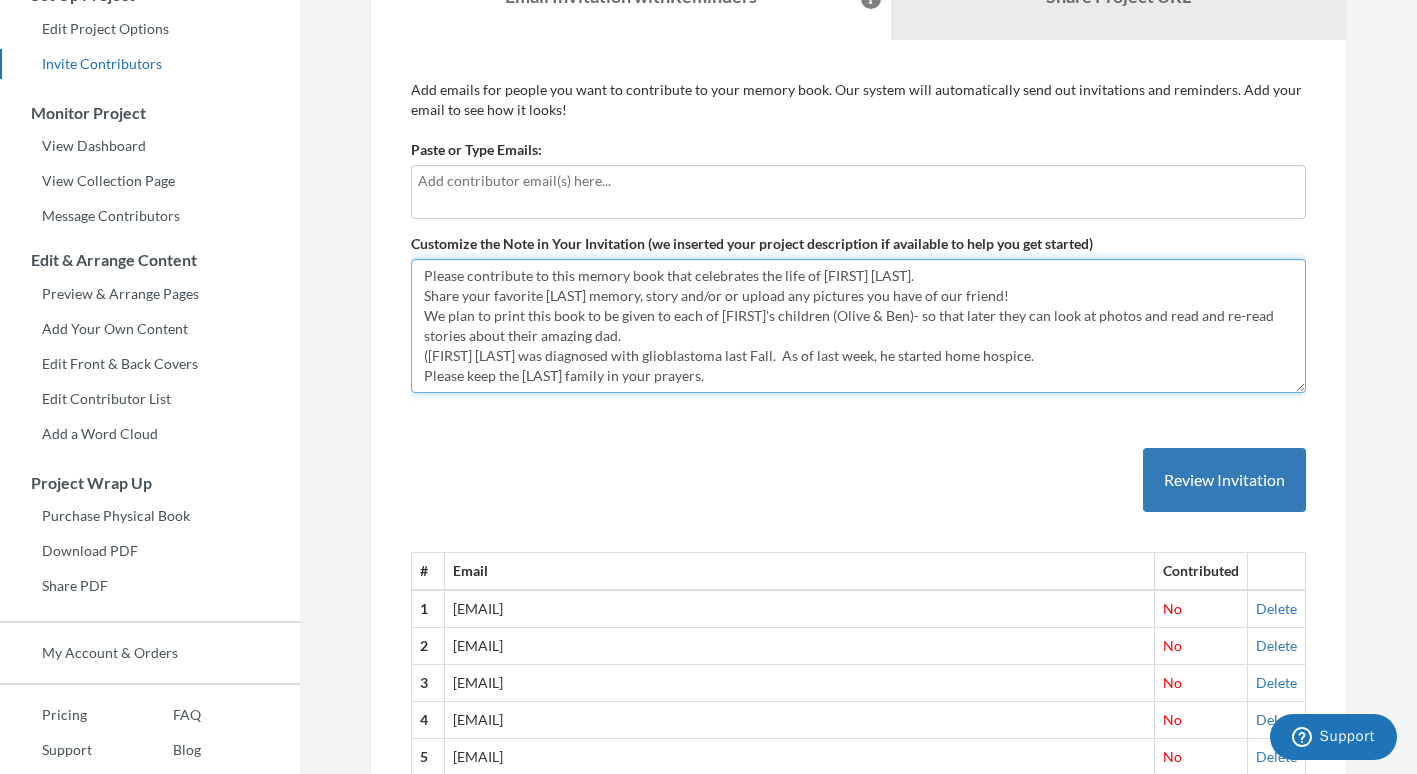 click on "Hi everyone!
We're making a group scrapbook to celebrate the amazing Matt Philson.
Please contribute by sharing photos and your favorite memories that involve Philson.
We plan to print this book to be given to each of Matt's children (Olive & Ben)- so that later they can look at photos and read stories about their dad." at bounding box center [858, 326] 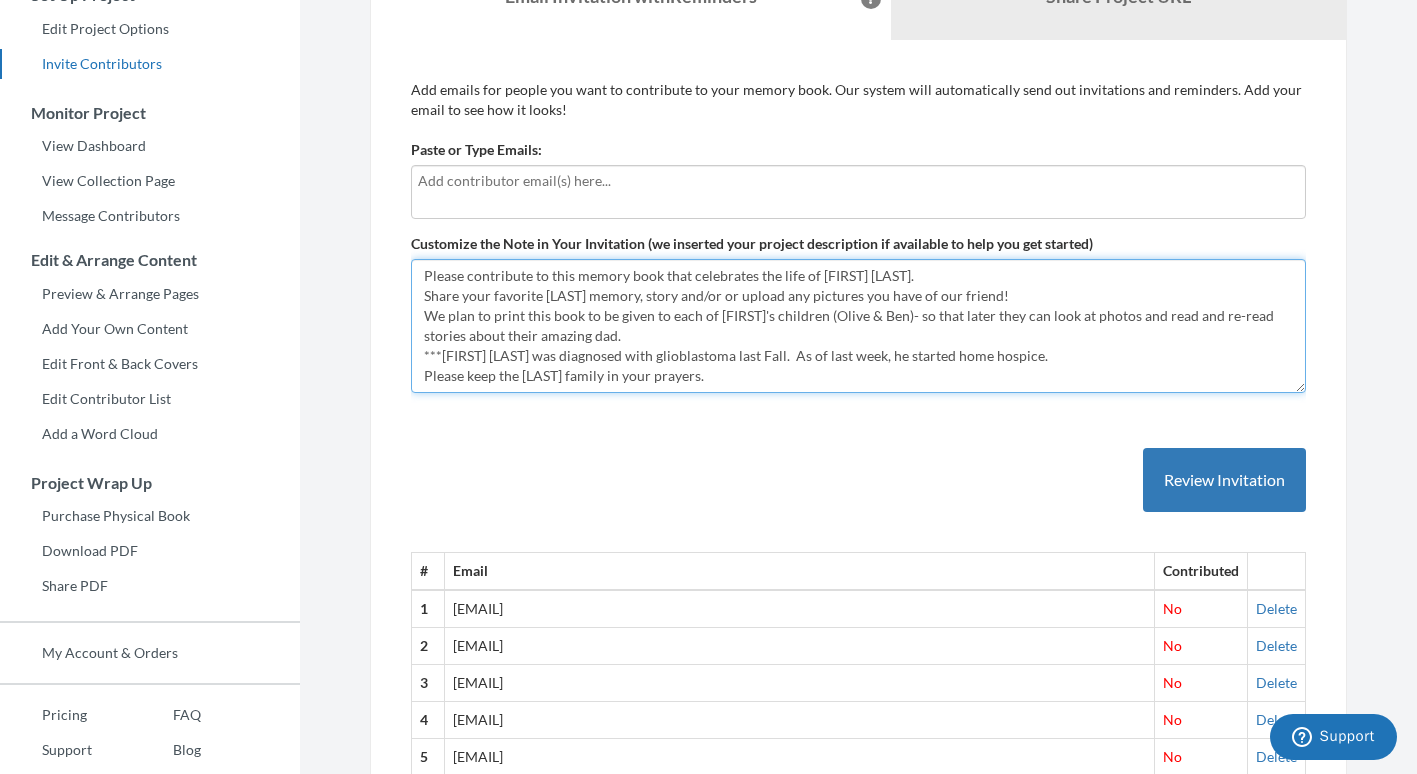 click on "Hi everyone!
We're making a group scrapbook to celebrate the amazing Matt Philson.
Please contribute by sharing photos and your favorite memories that involve Philson.
We plan to print this book to be given to each of Matt's children (Olive & Ben)- so that later they can look at photos and read stories about their dad." at bounding box center [858, 326] 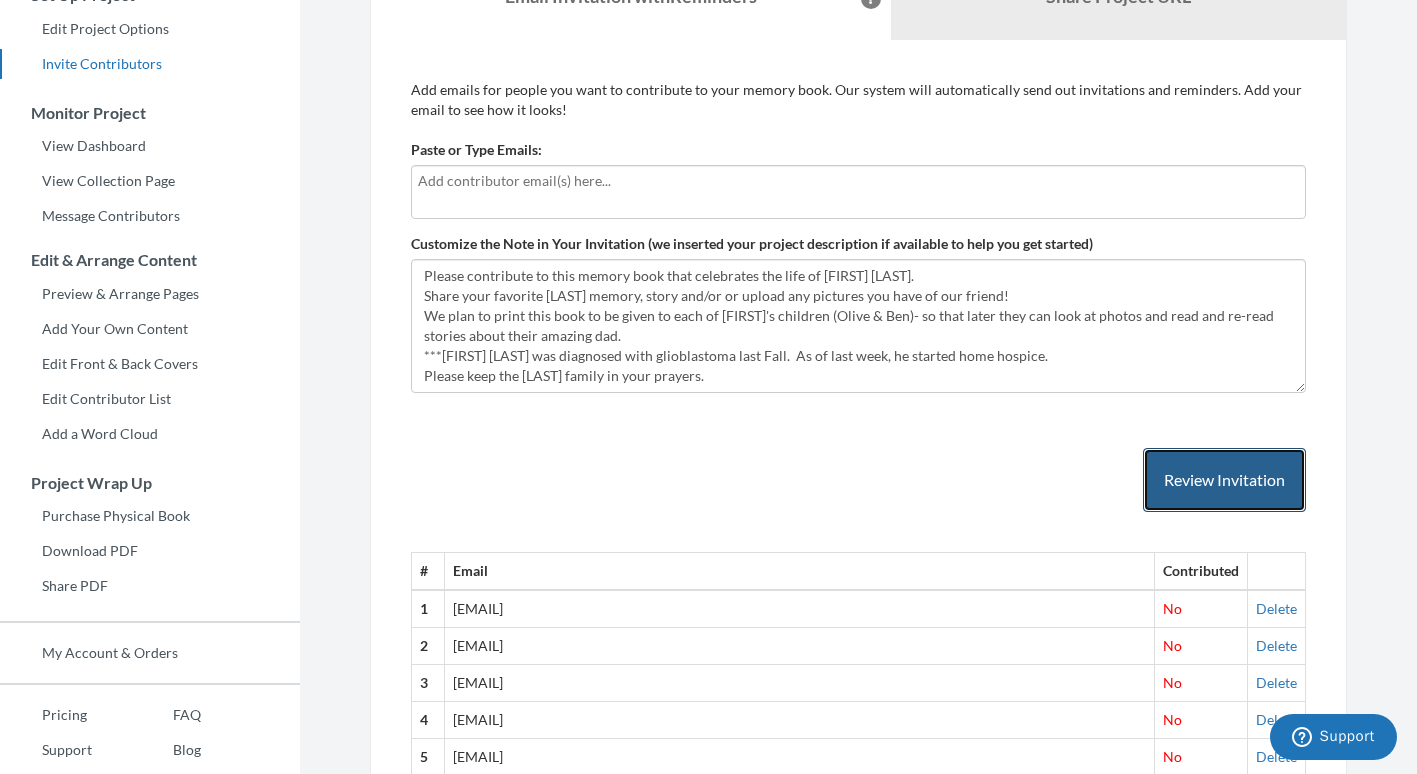 click on "Review Invitation" at bounding box center (1224, 480) 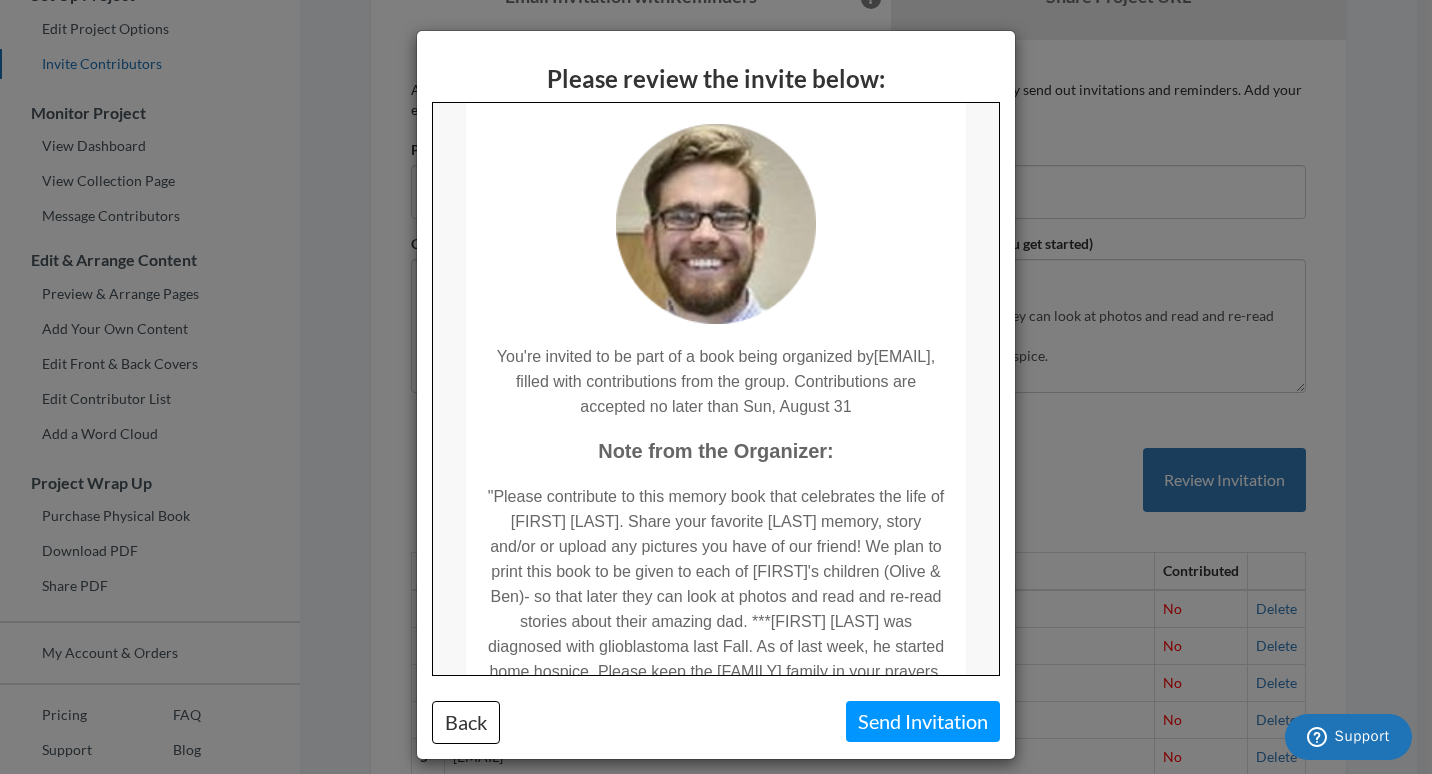 scroll, scrollTop: 200, scrollLeft: 0, axis: vertical 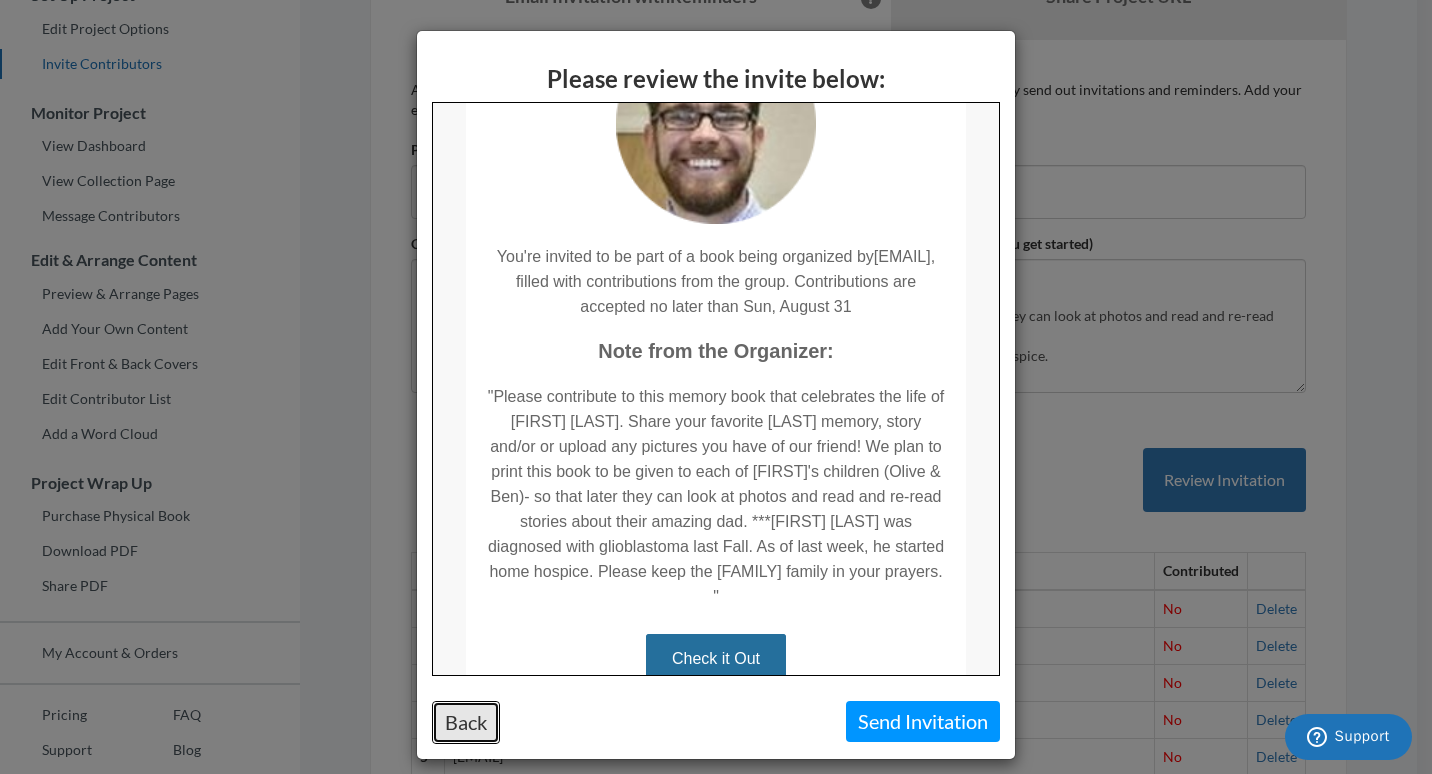 click on "Back" at bounding box center [466, 722] 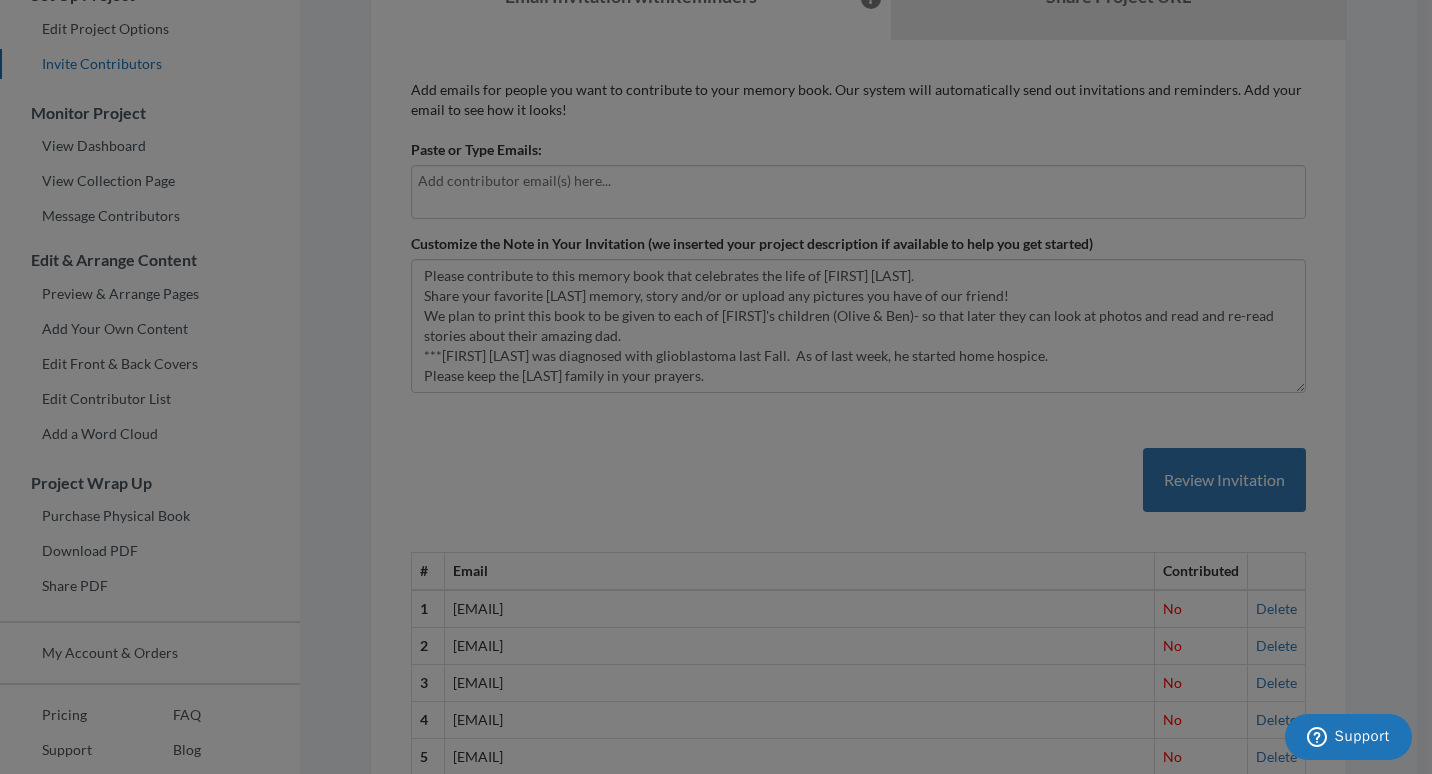 scroll, scrollTop: 0, scrollLeft: 0, axis: both 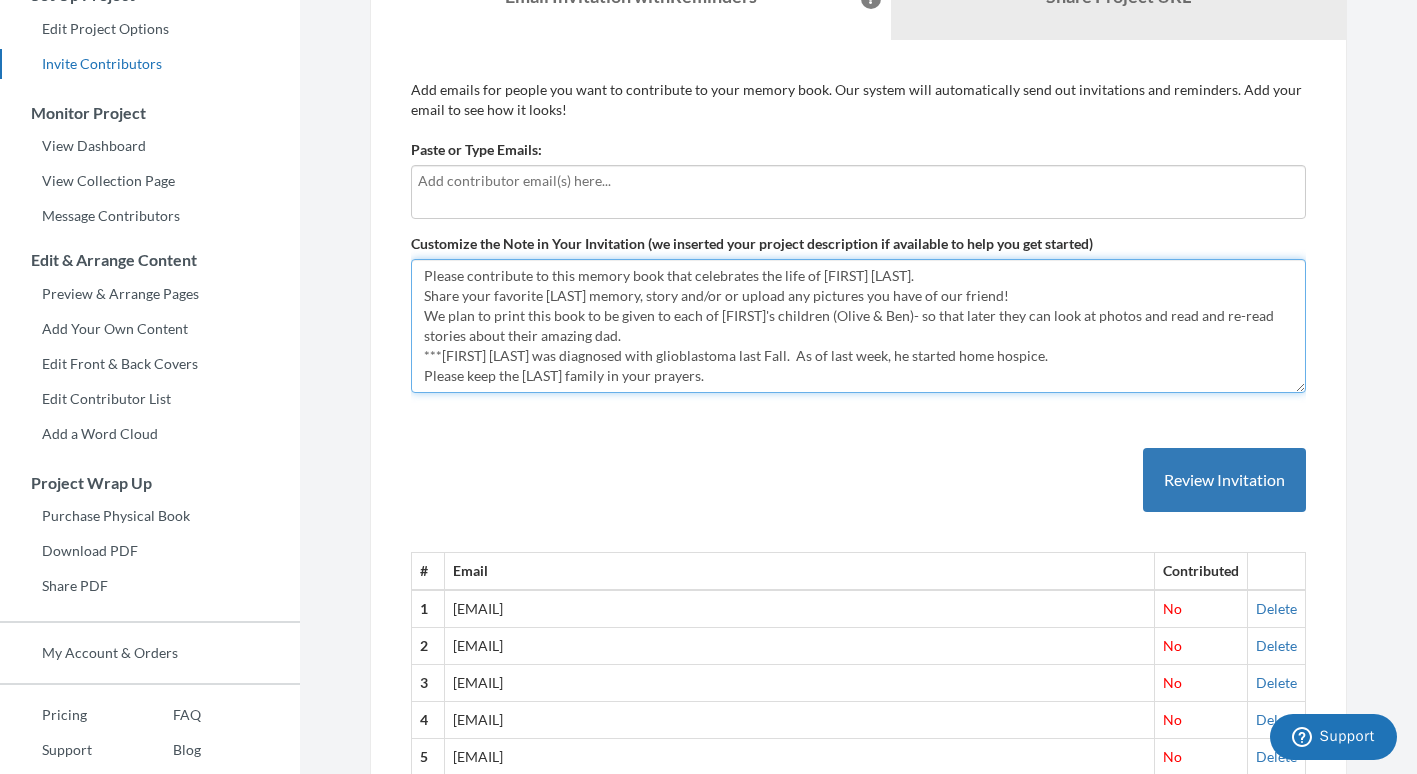 click on "Hi everyone!
We're making a group scrapbook to celebrate the amazing Matt Philson.
Please contribute by sharing photos and your favorite memories that involve Philson.
We plan to print this book to be given to each of Matt's children (Olive & Ben)- so that later they can look at photos and read stories about their dad." at bounding box center [858, 326] 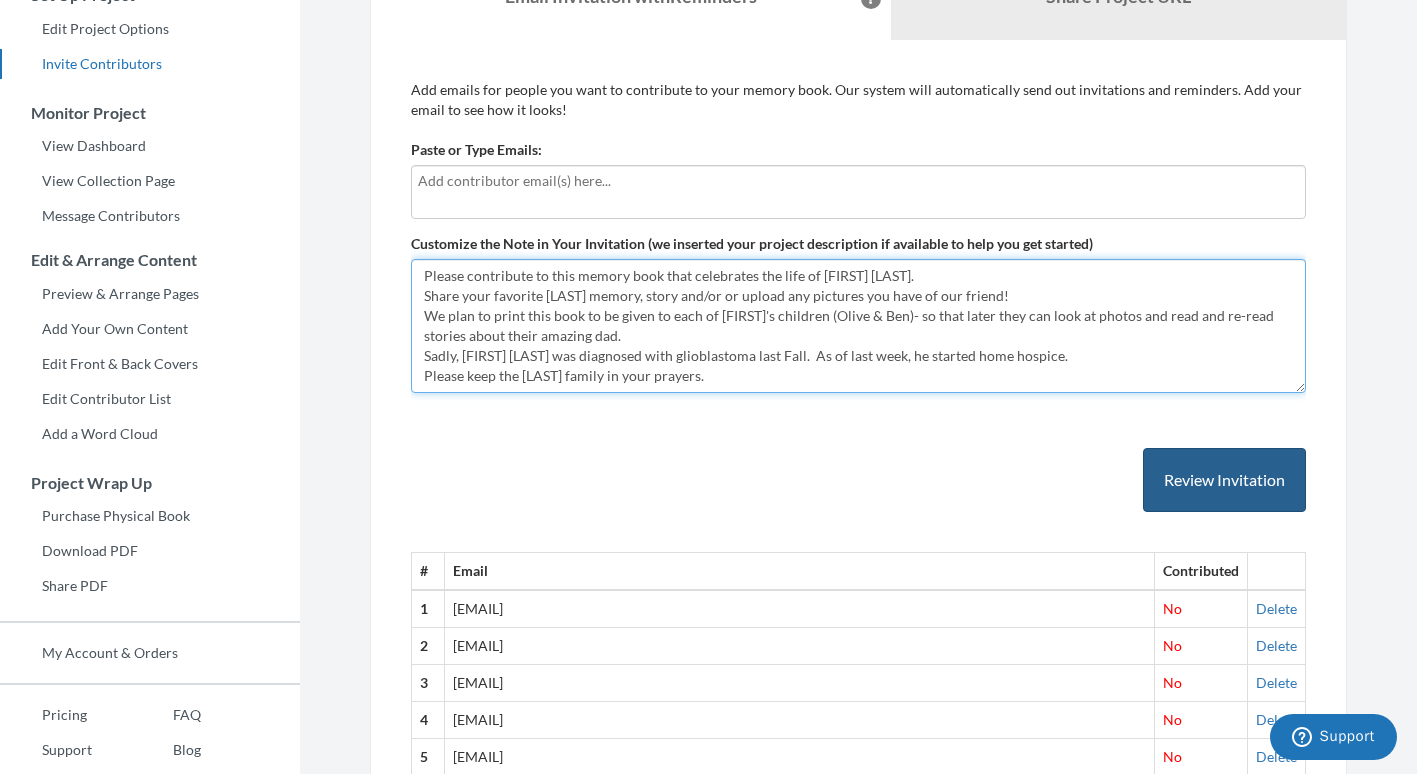 type on "Please contribute to this memory book that celebrates the life of Matt Philson.
Share your favorite Philson memory, story and/or or upload any pictures you have of our friend!
We plan to print this book to be given to each of Matt's children (Olive & Ben)- so that later they can look at photos and read and re-read stories about their amazing dad.
Sadly, Matt Philson was diagnosed with glioblastoma last Fall.  As of last week, he started home hospice.
Please keep the Philson family in your prayers." 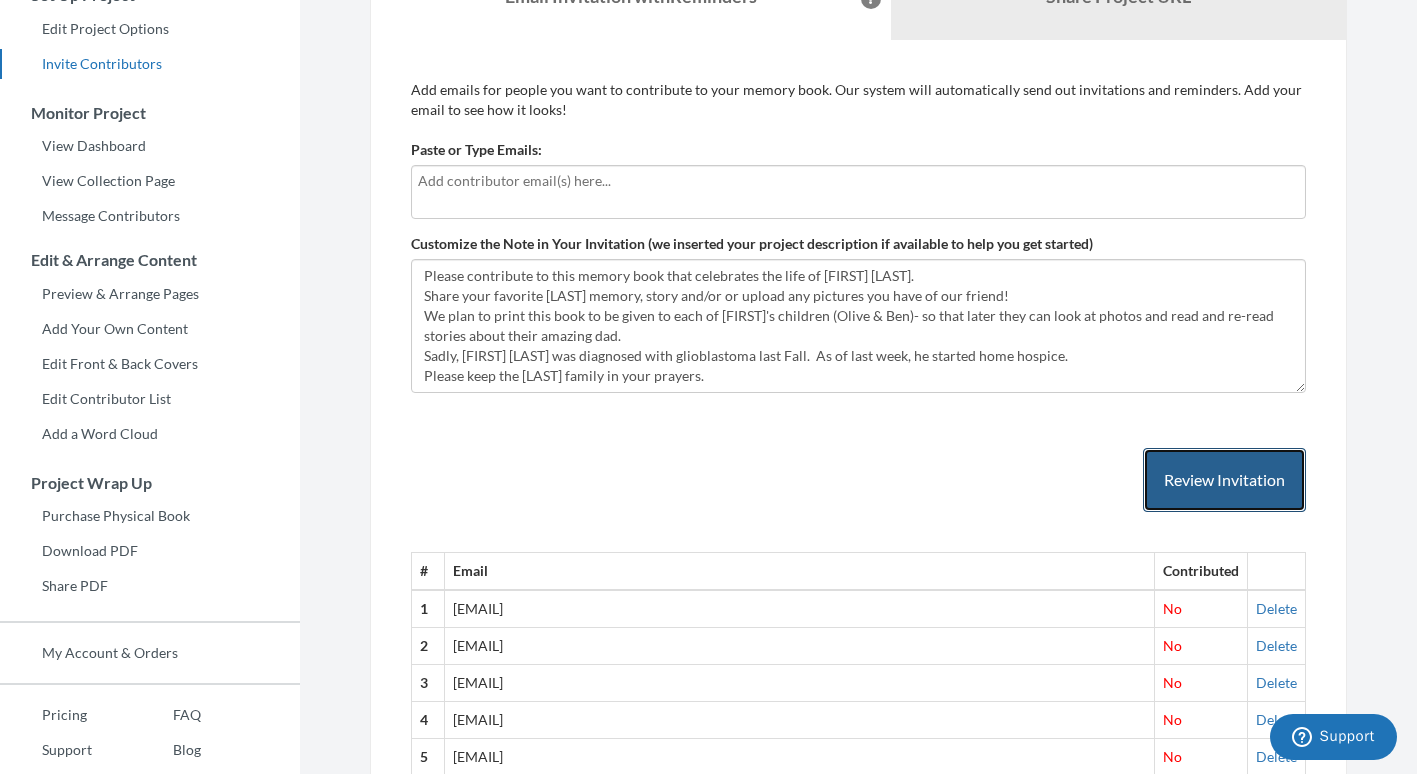 click on "Review Invitation" at bounding box center (1224, 480) 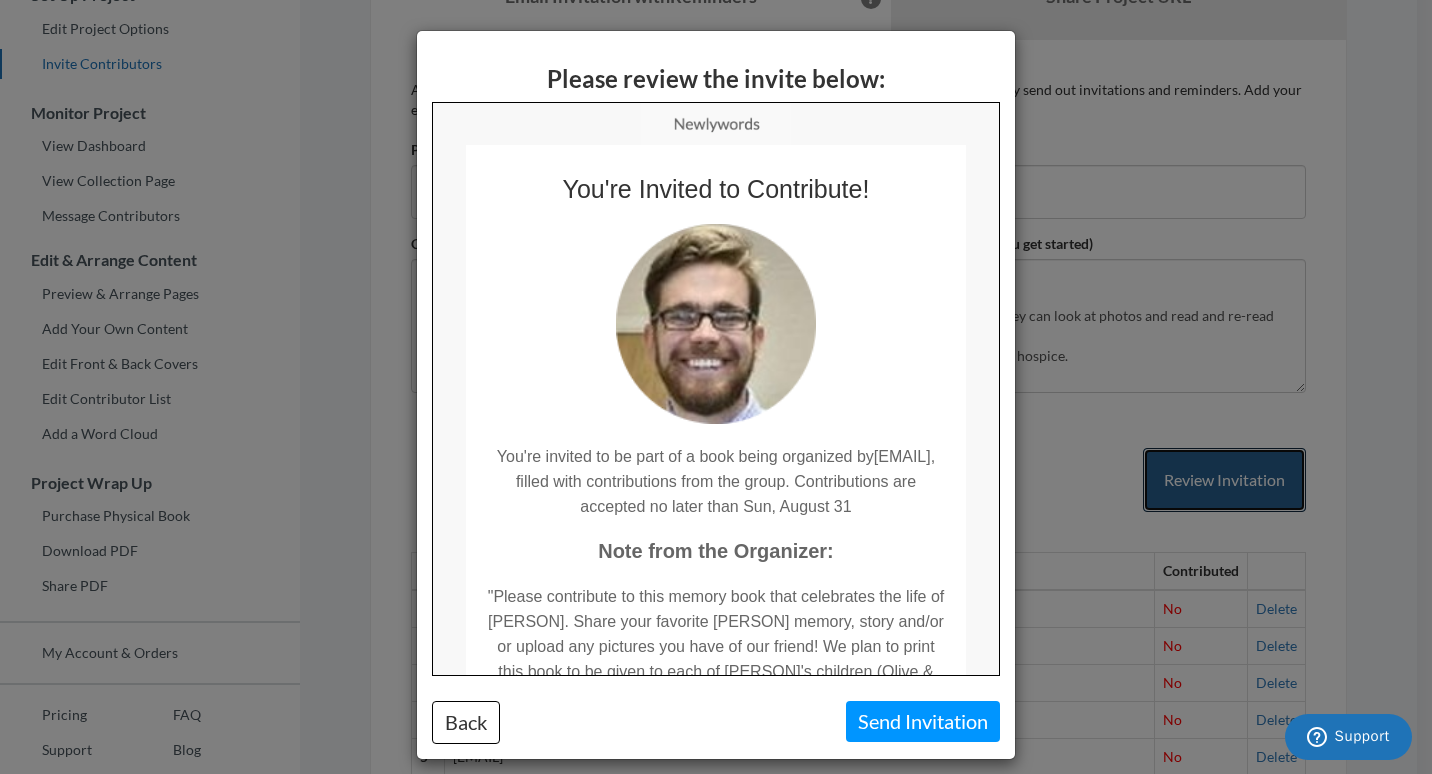 scroll, scrollTop: 0, scrollLeft: 0, axis: both 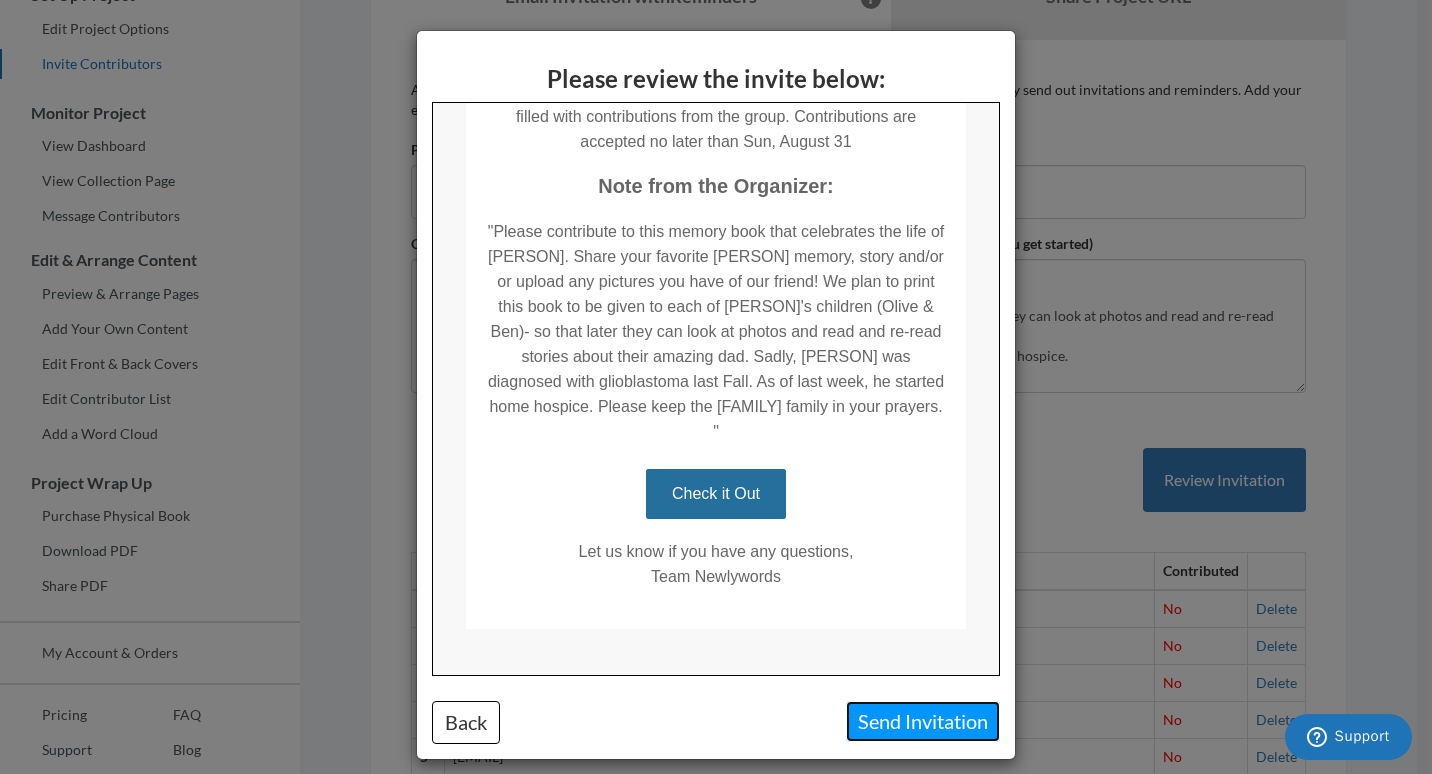 click on "Send Invitation" at bounding box center (923, 721) 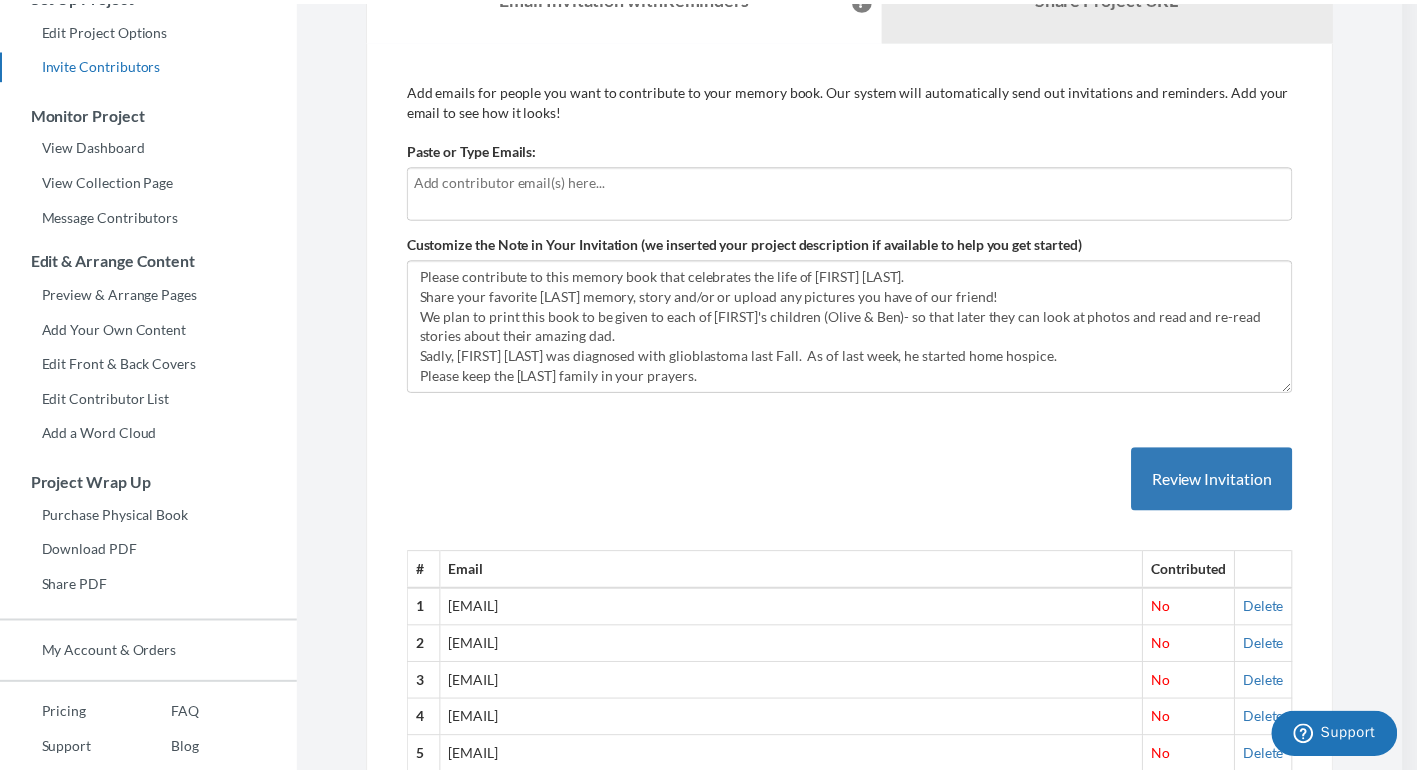 scroll, scrollTop: 0, scrollLeft: 0, axis: both 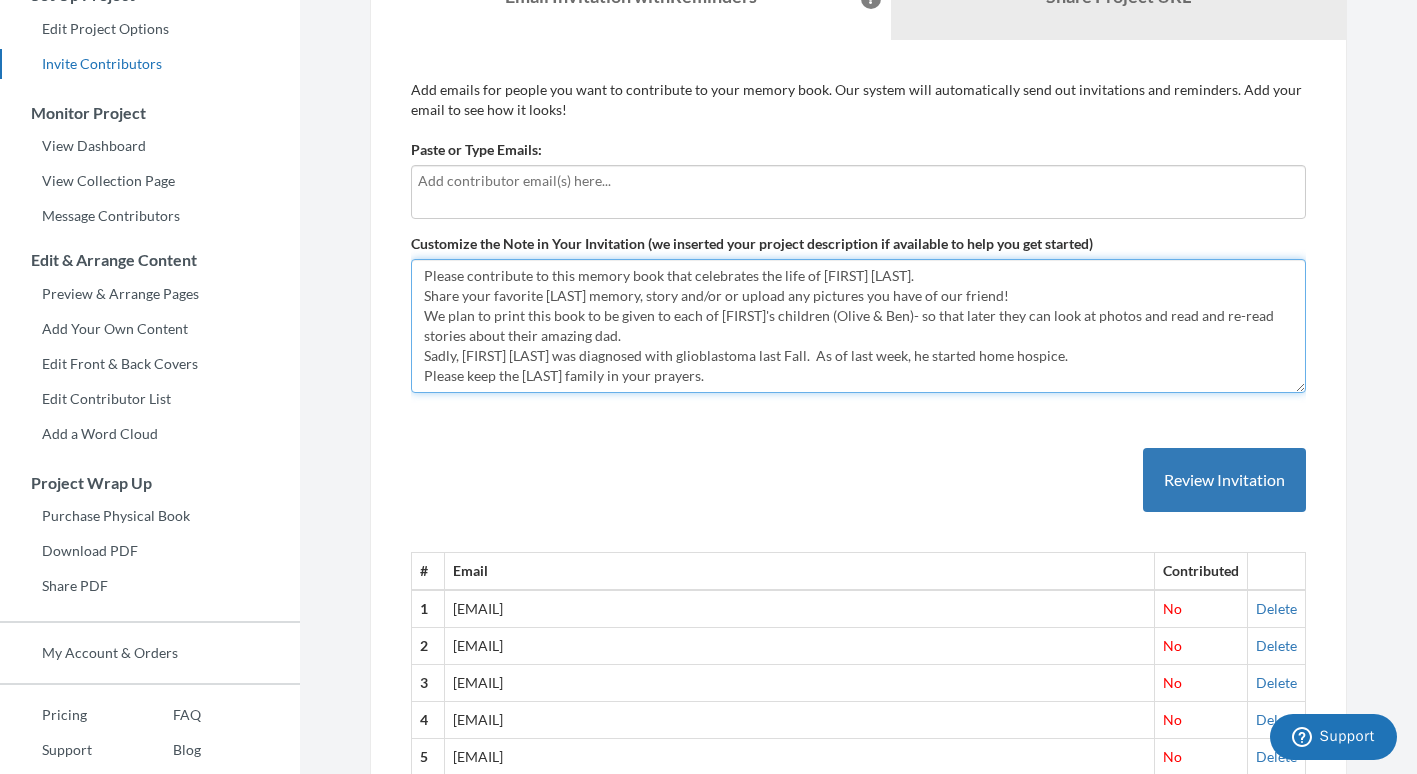 drag, startPoint x: 728, startPoint y: 385, endPoint x: 423, endPoint y: 278, distance: 323.22437 